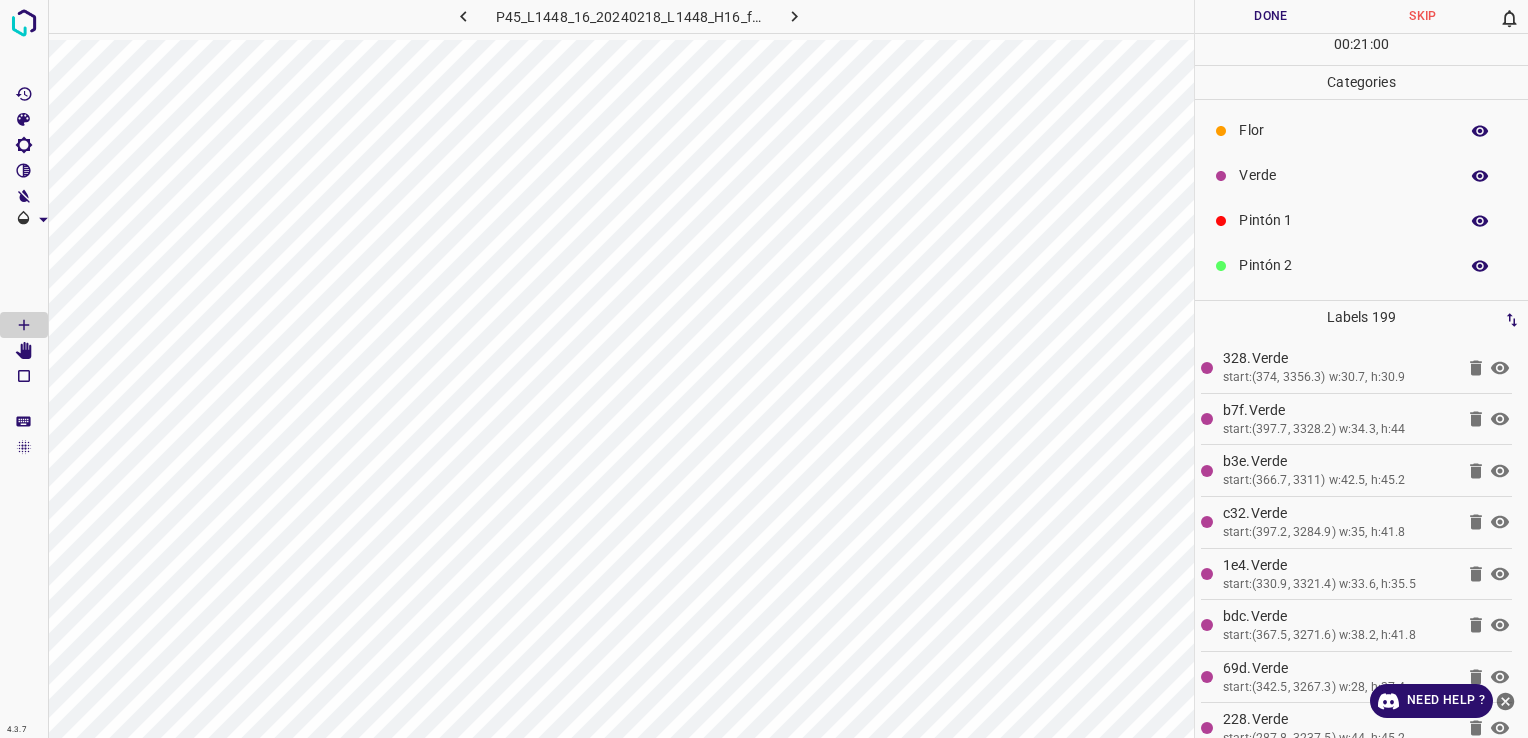 scroll, scrollTop: 0, scrollLeft: 0, axis: both 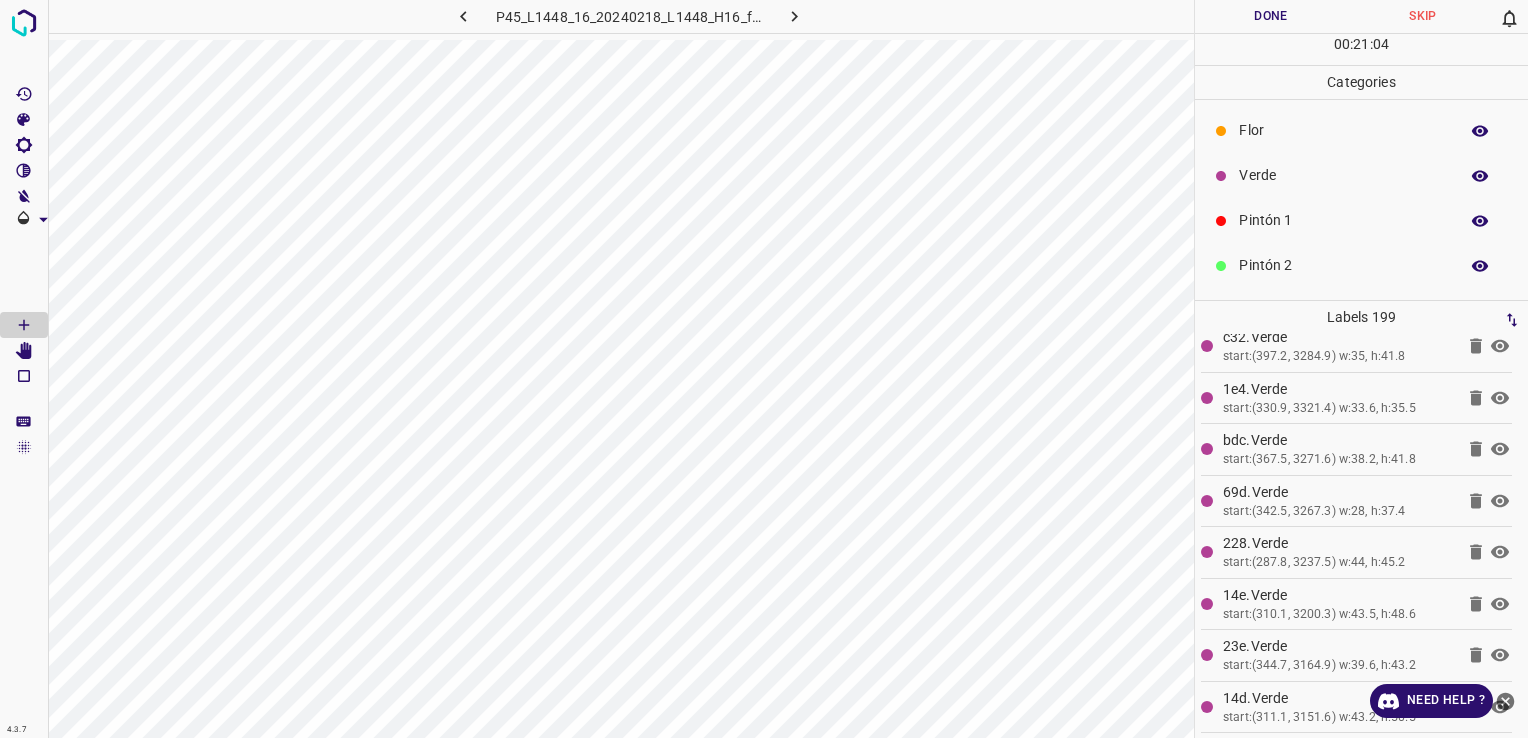 click on "Flor" at bounding box center [1343, 130] 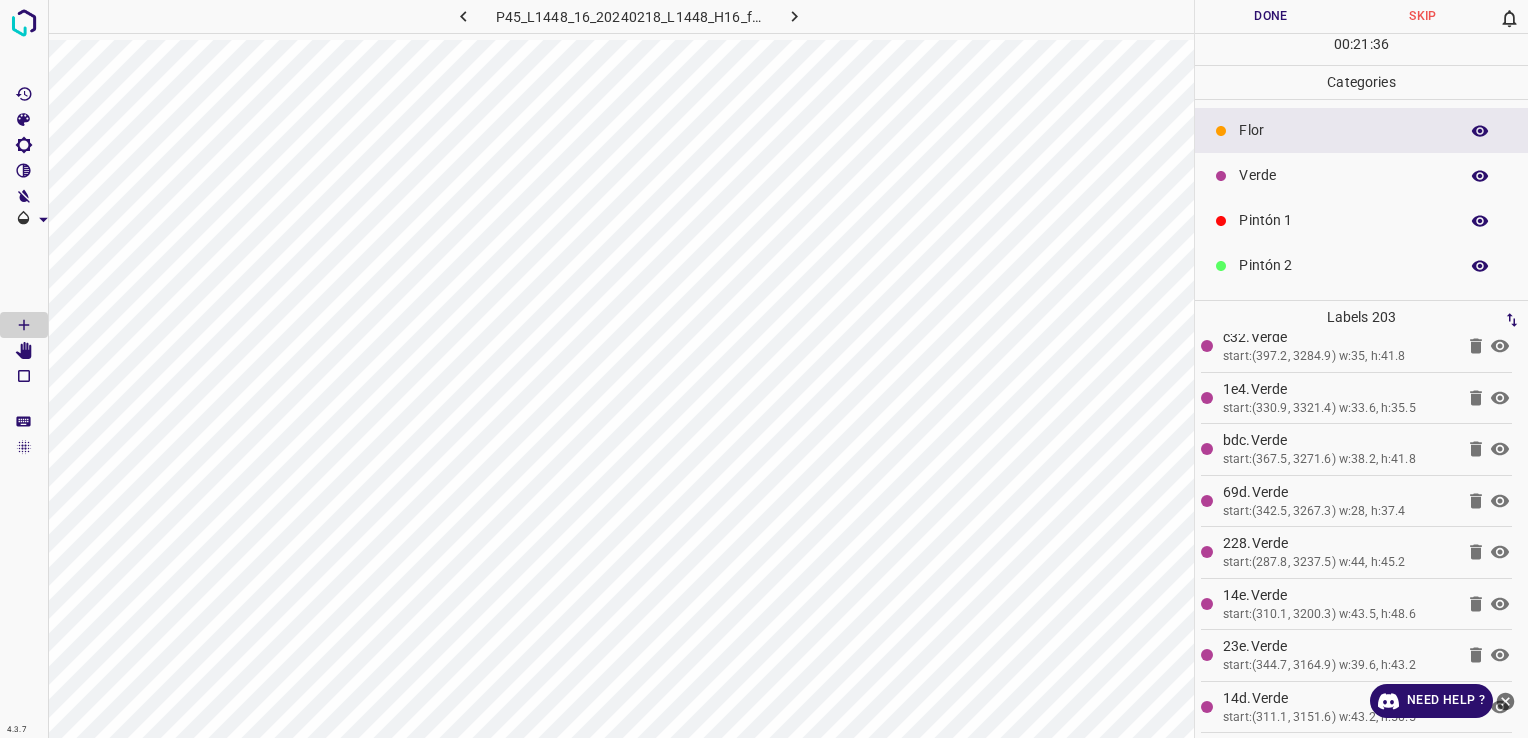click on "Verde" at bounding box center (1361, 175) 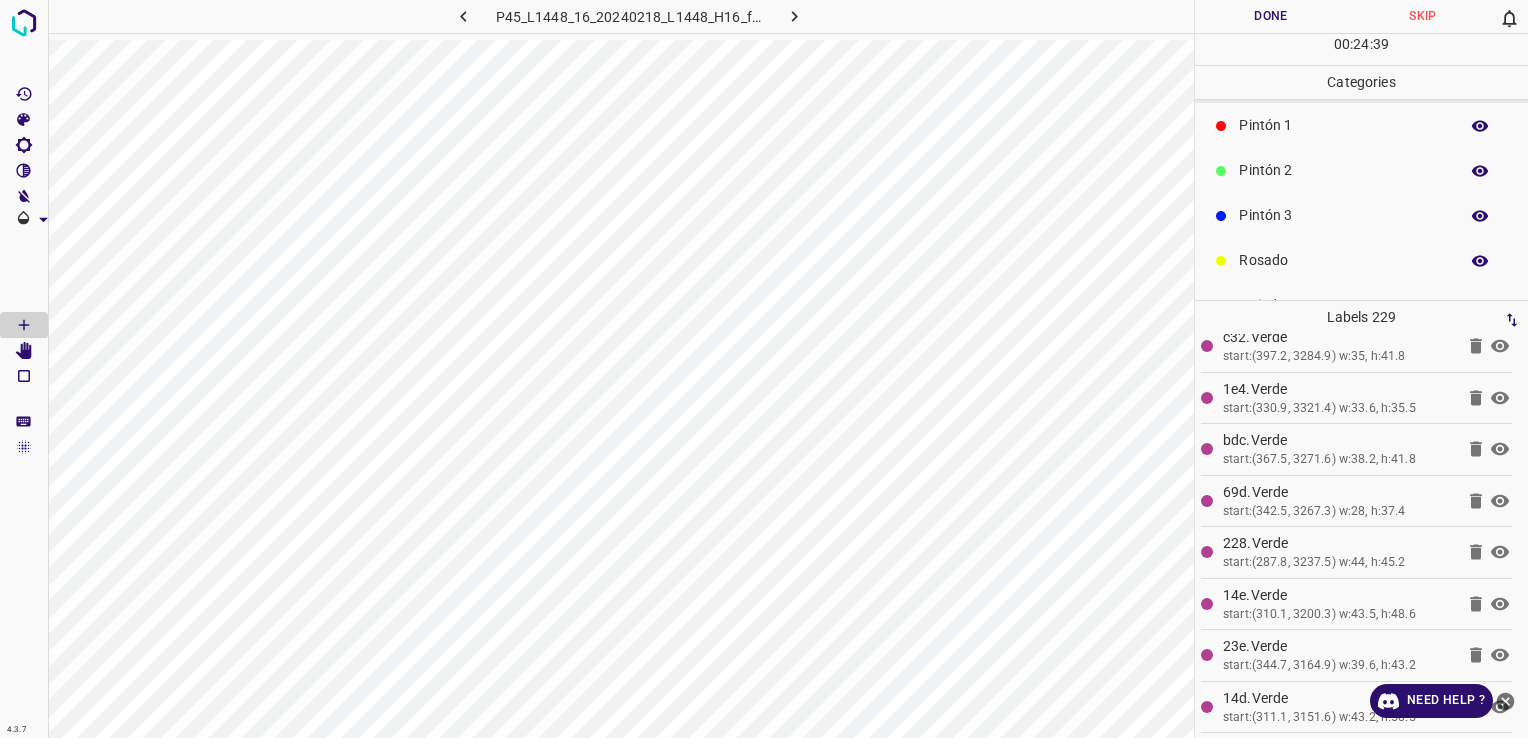 scroll, scrollTop: 176, scrollLeft: 0, axis: vertical 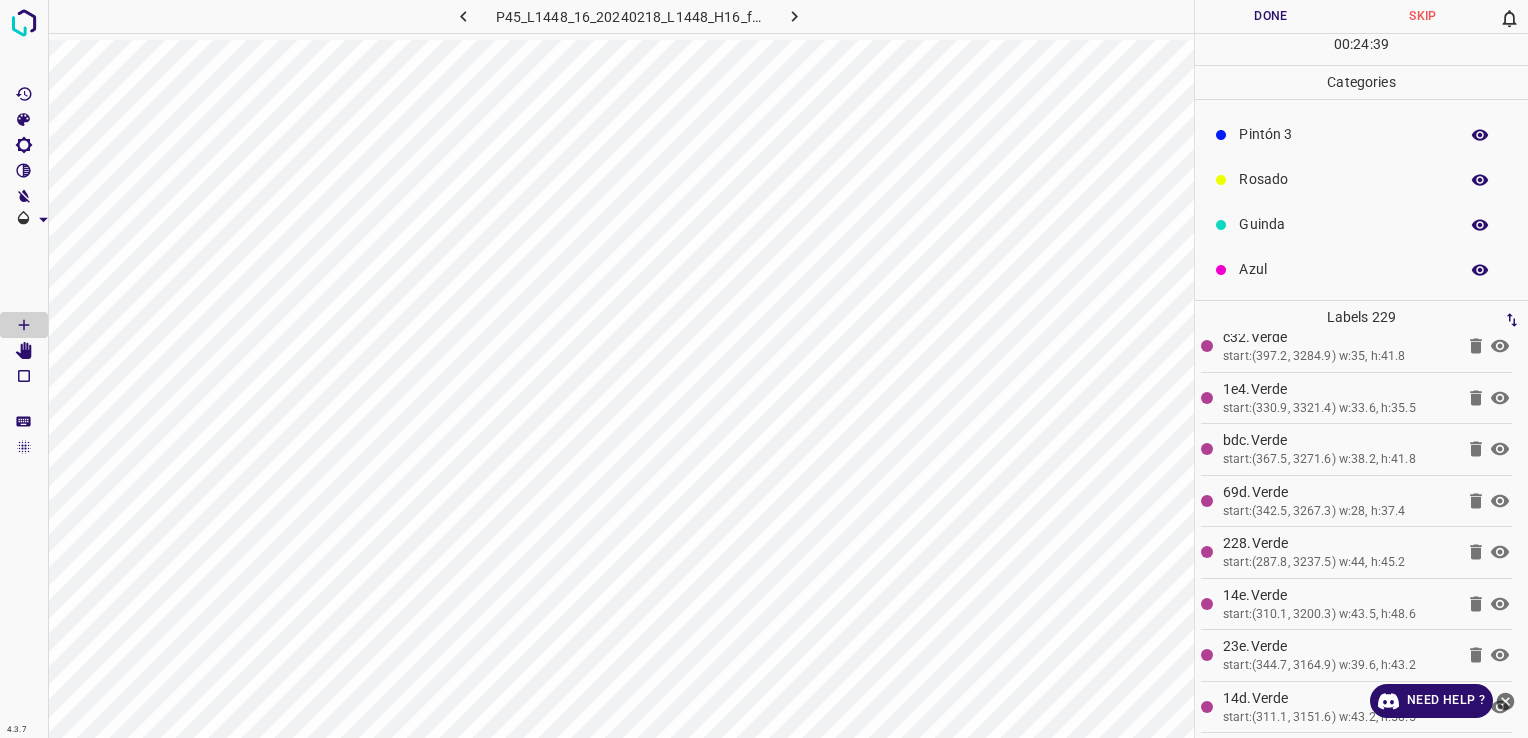 click on "Azul" at bounding box center (1361, 269) 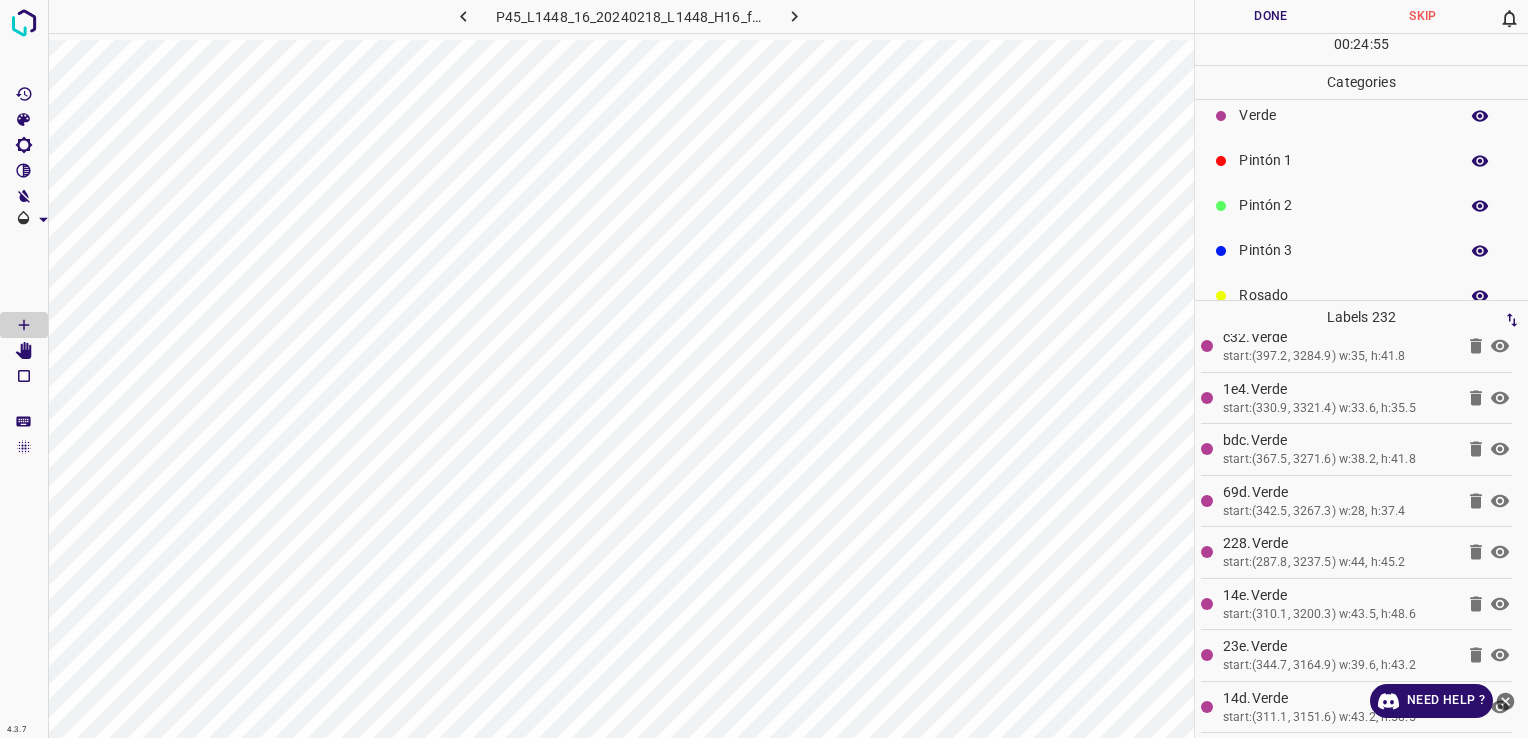 scroll, scrollTop: 0, scrollLeft: 0, axis: both 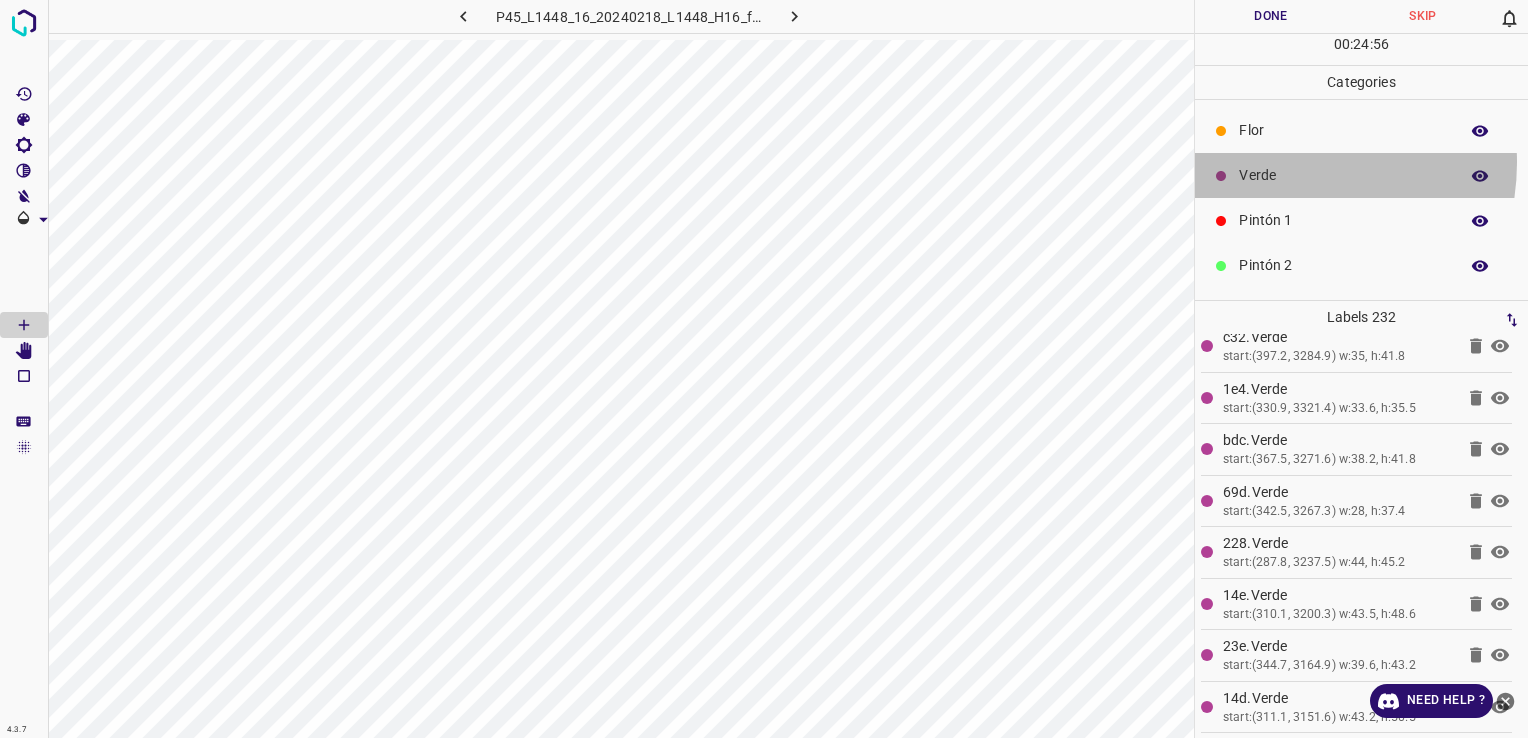 click on "Verde" at bounding box center [1361, 175] 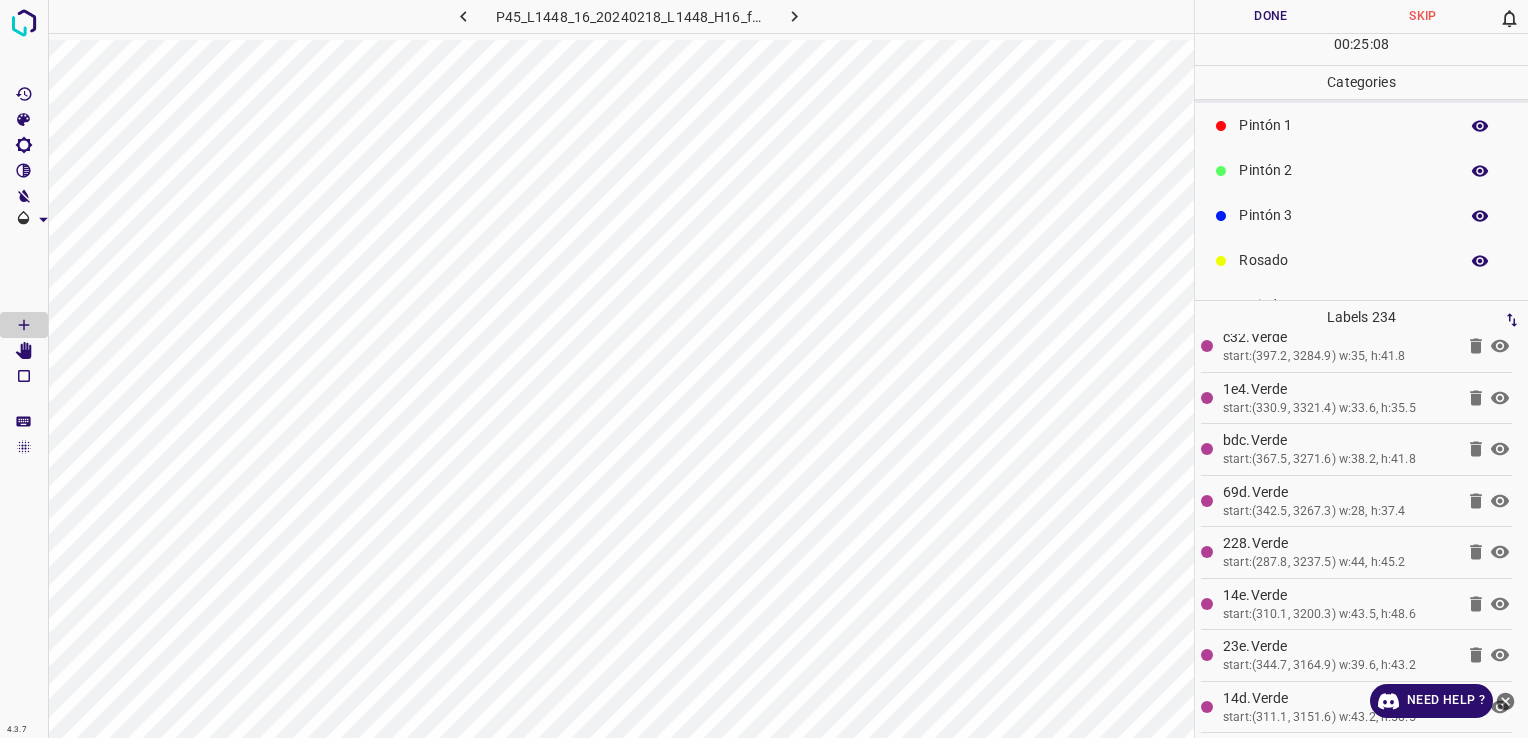 scroll, scrollTop: 176, scrollLeft: 0, axis: vertical 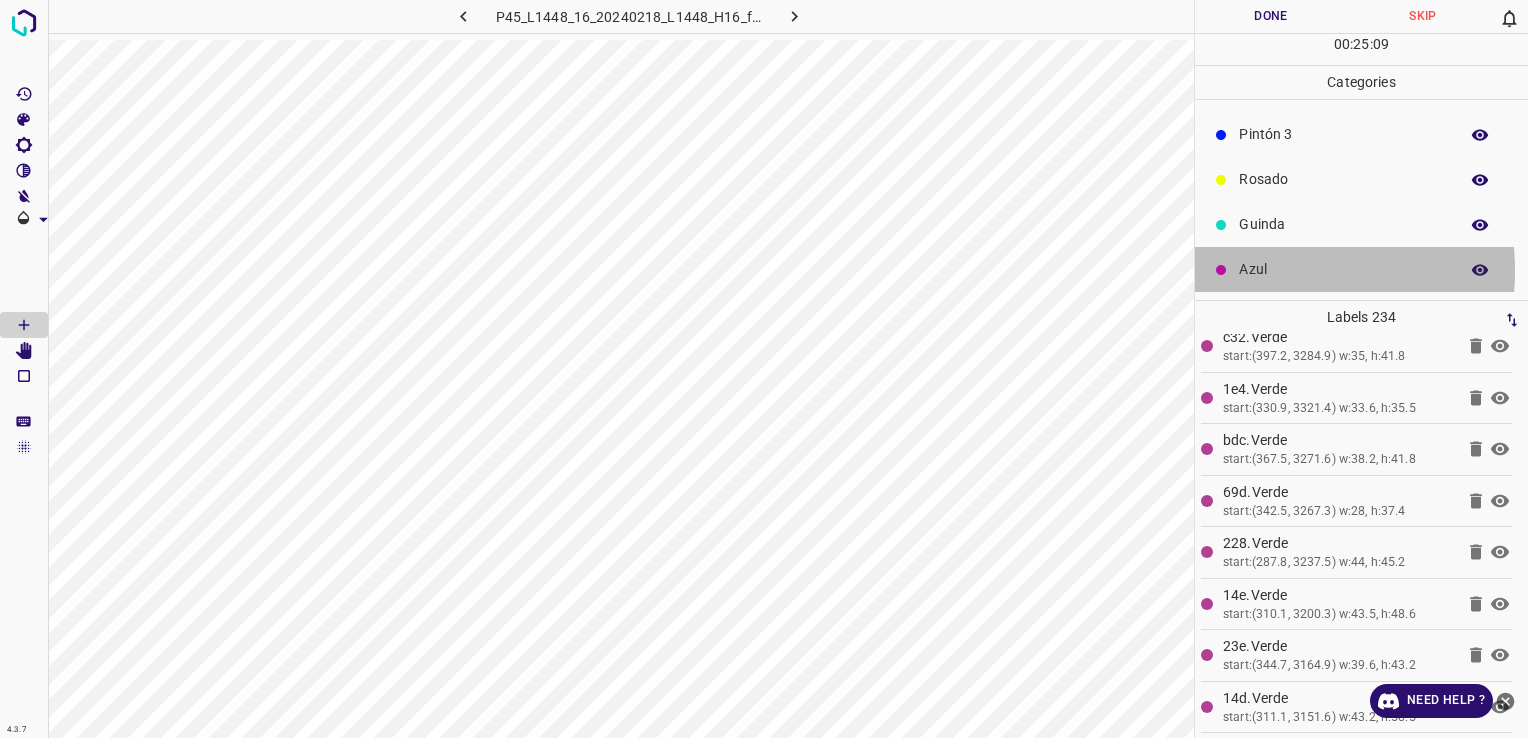 click on "Azul" at bounding box center (1343, 269) 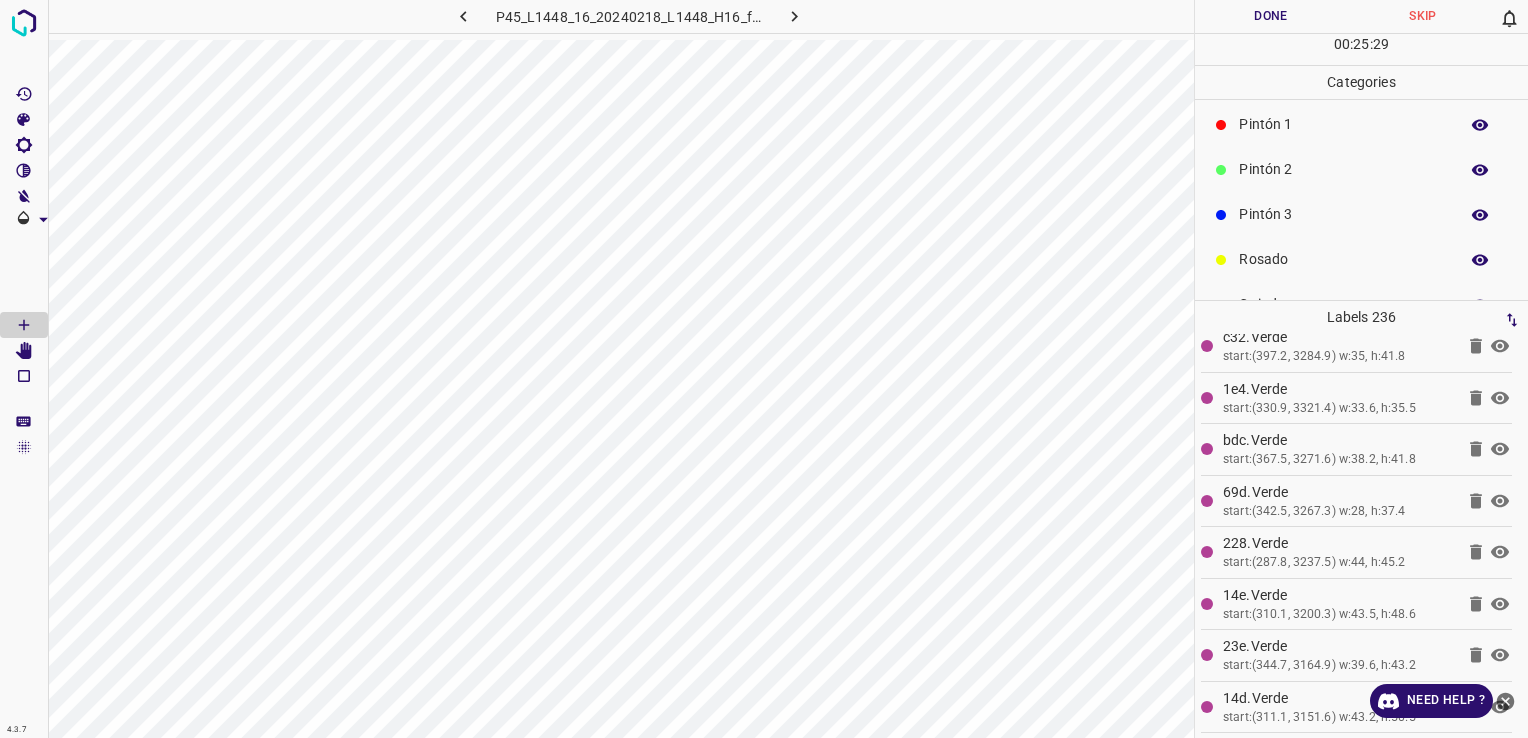scroll, scrollTop: 0, scrollLeft: 0, axis: both 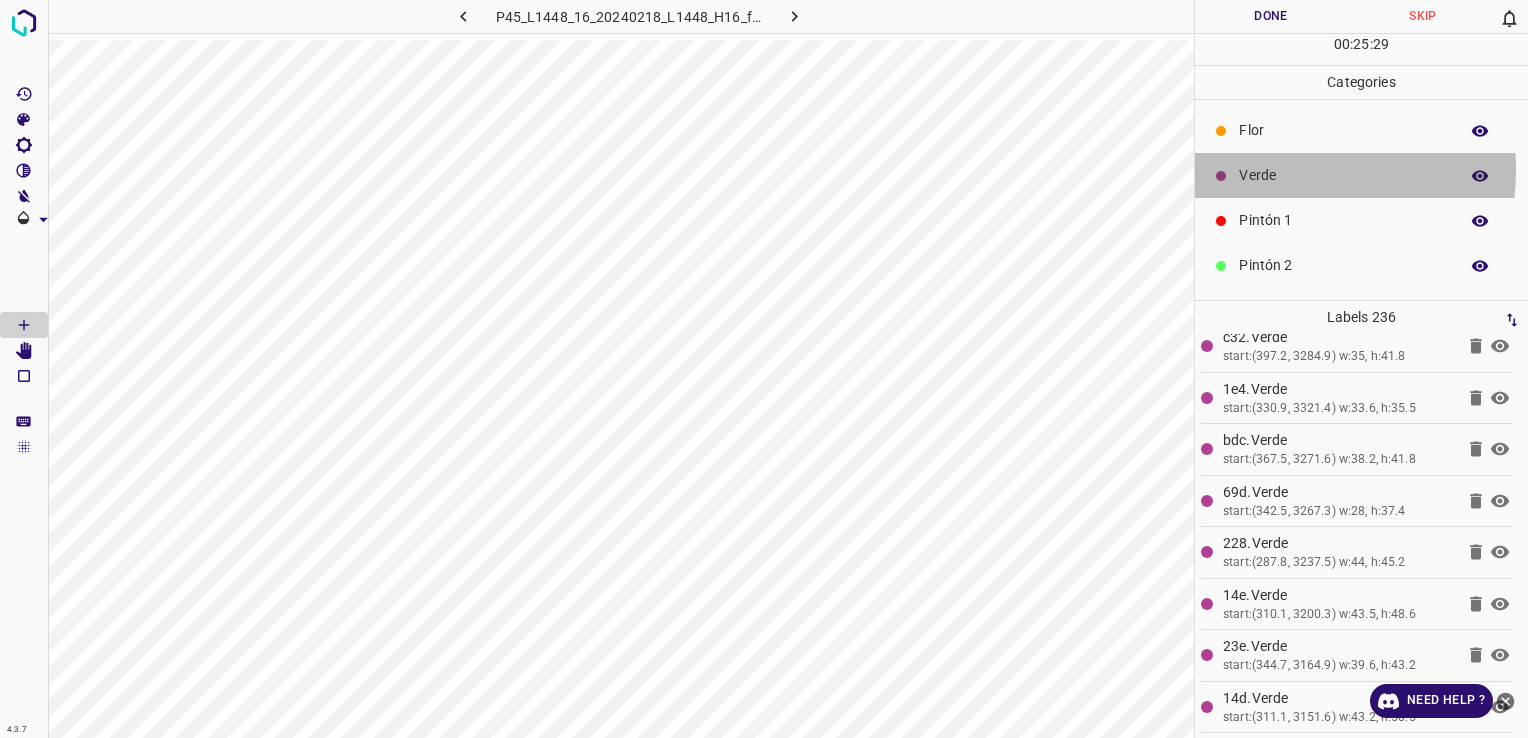 click on "Verde" at bounding box center (1343, 175) 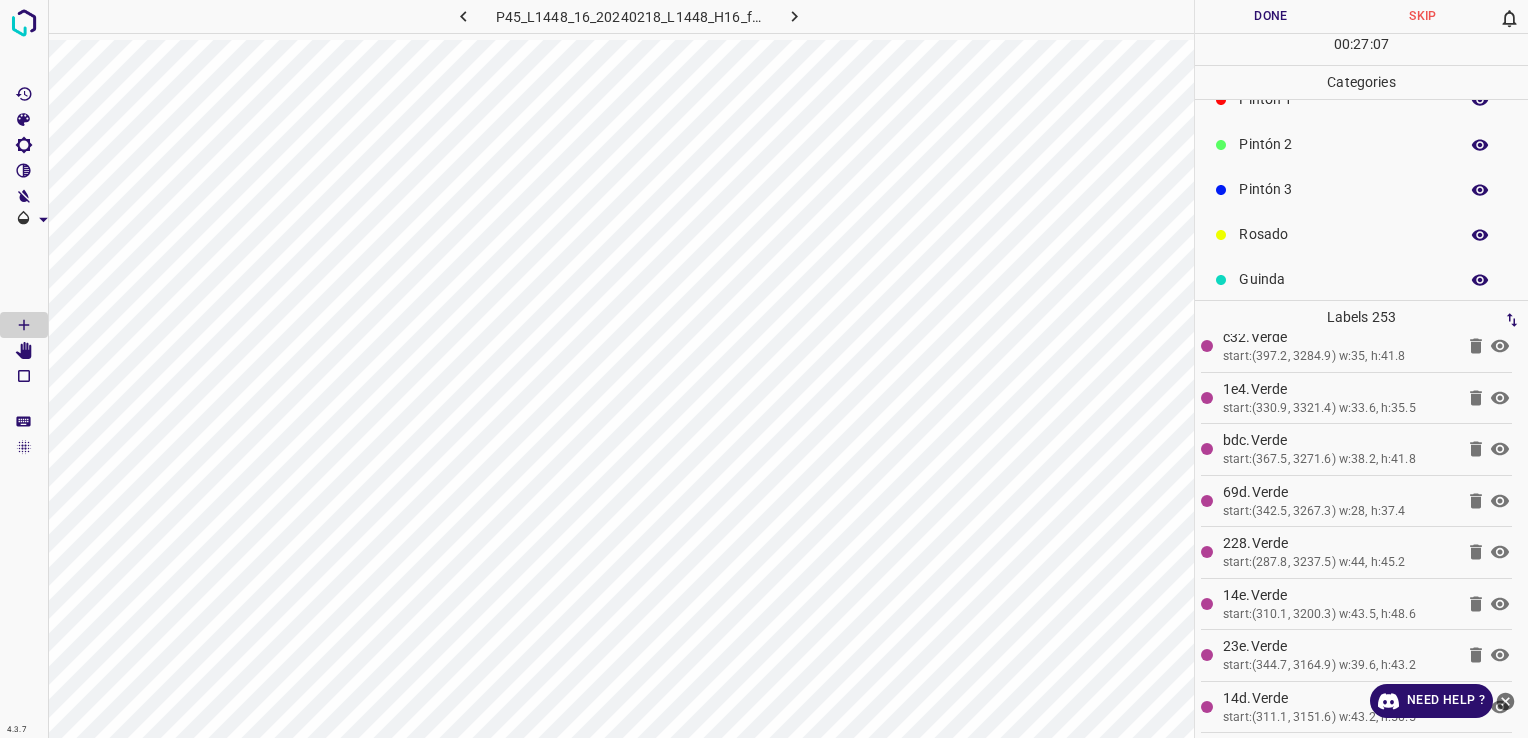 scroll, scrollTop: 176, scrollLeft: 0, axis: vertical 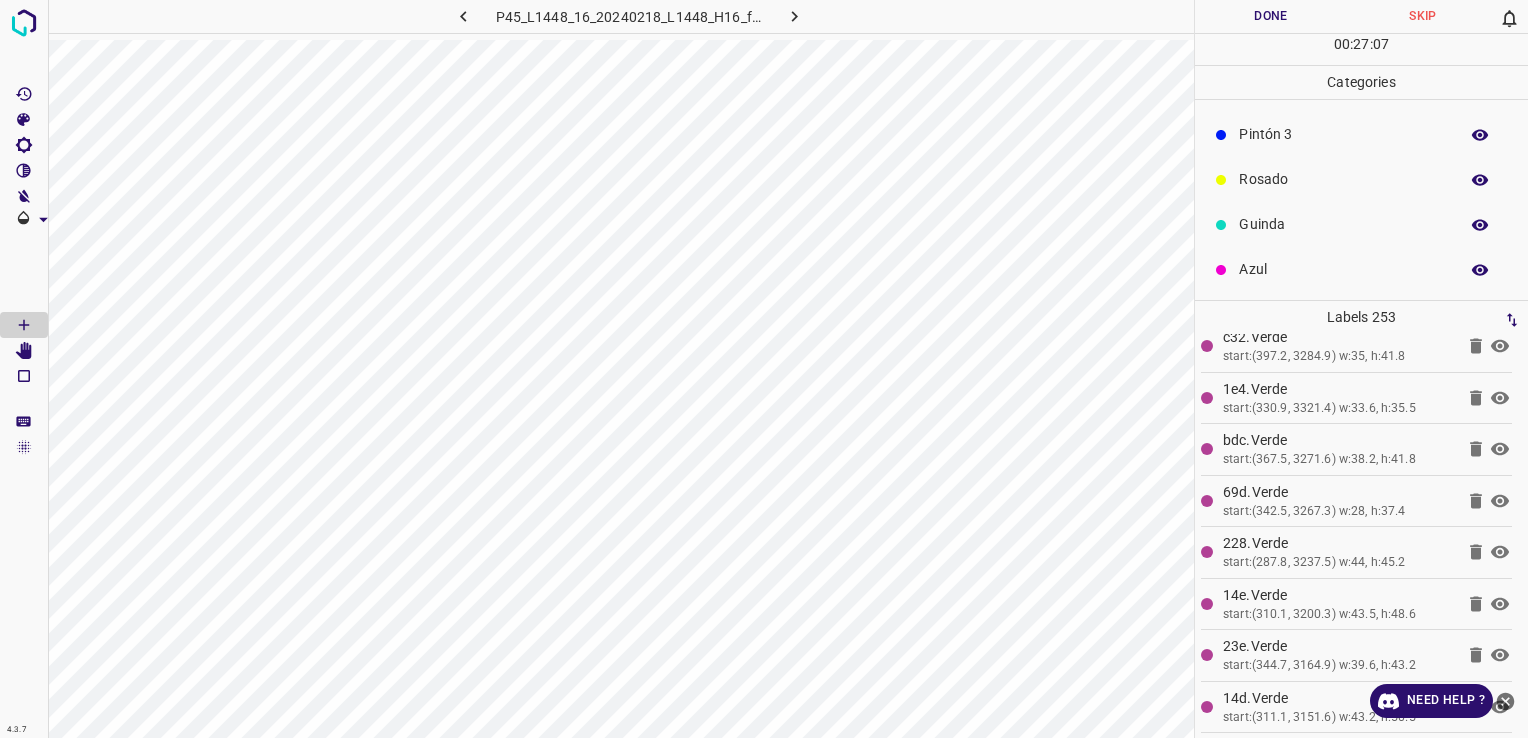 click on "Azul" at bounding box center [1343, 269] 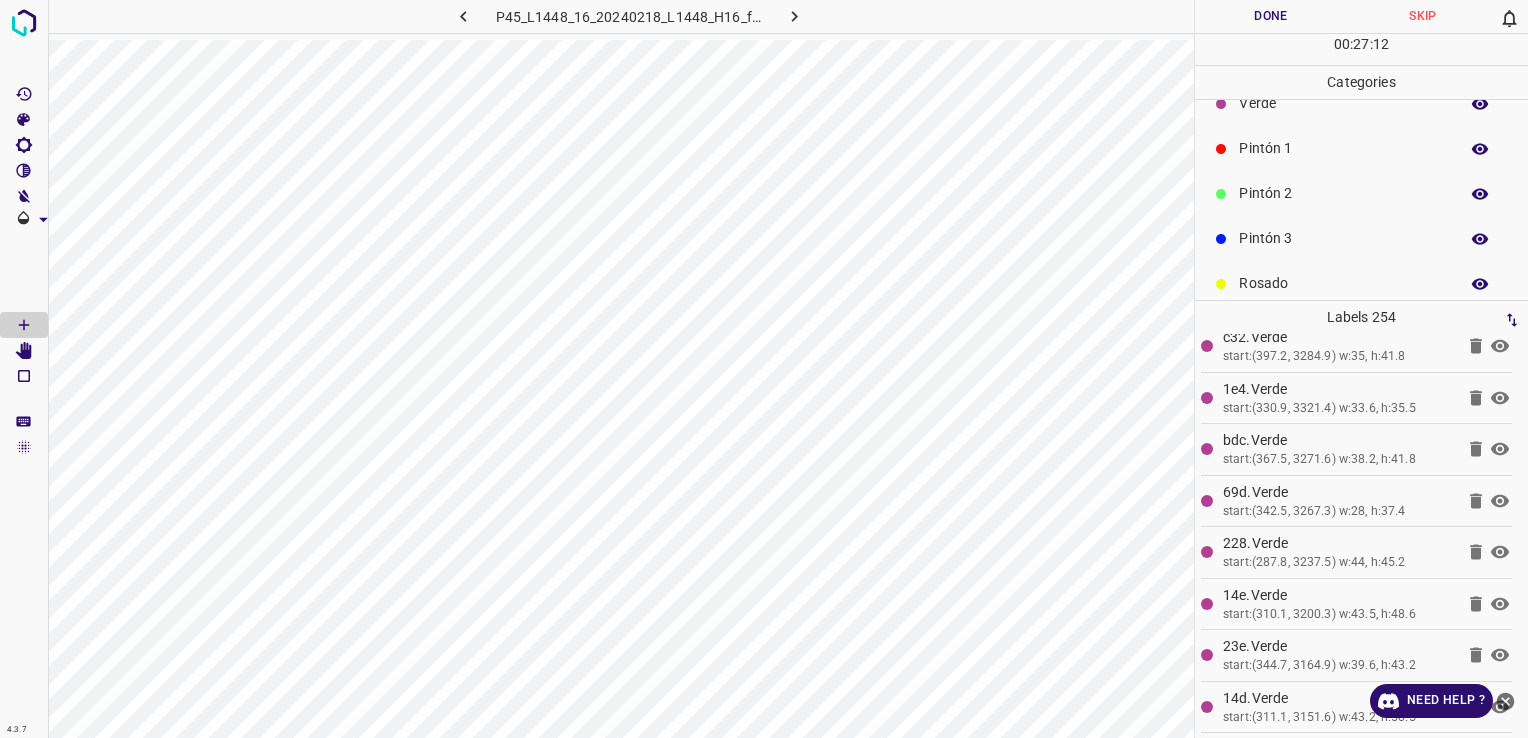 scroll, scrollTop: 0, scrollLeft: 0, axis: both 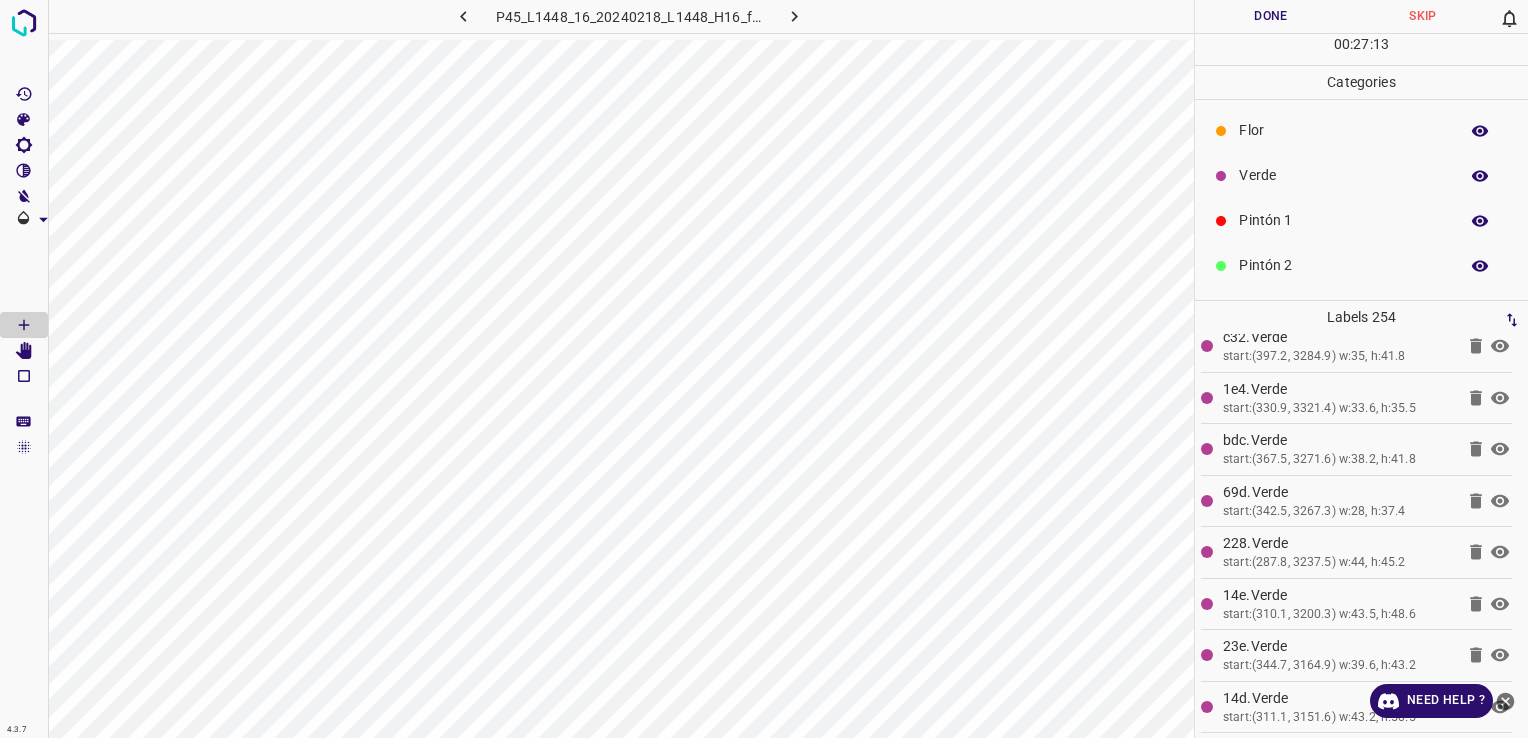click on "Flor" at bounding box center (1361, 130) 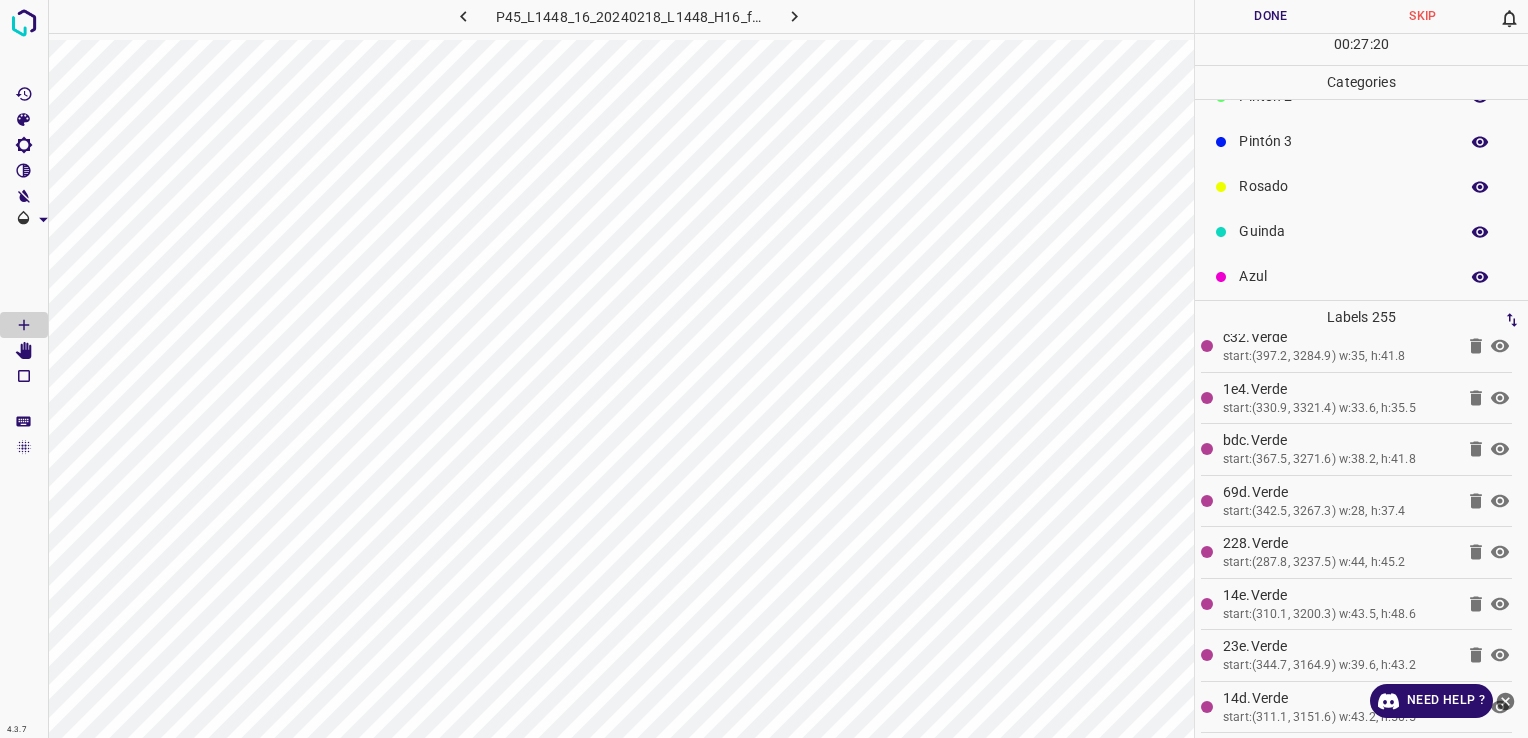 scroll, scrollTop: 0, scrollLeft: 0, axis: both 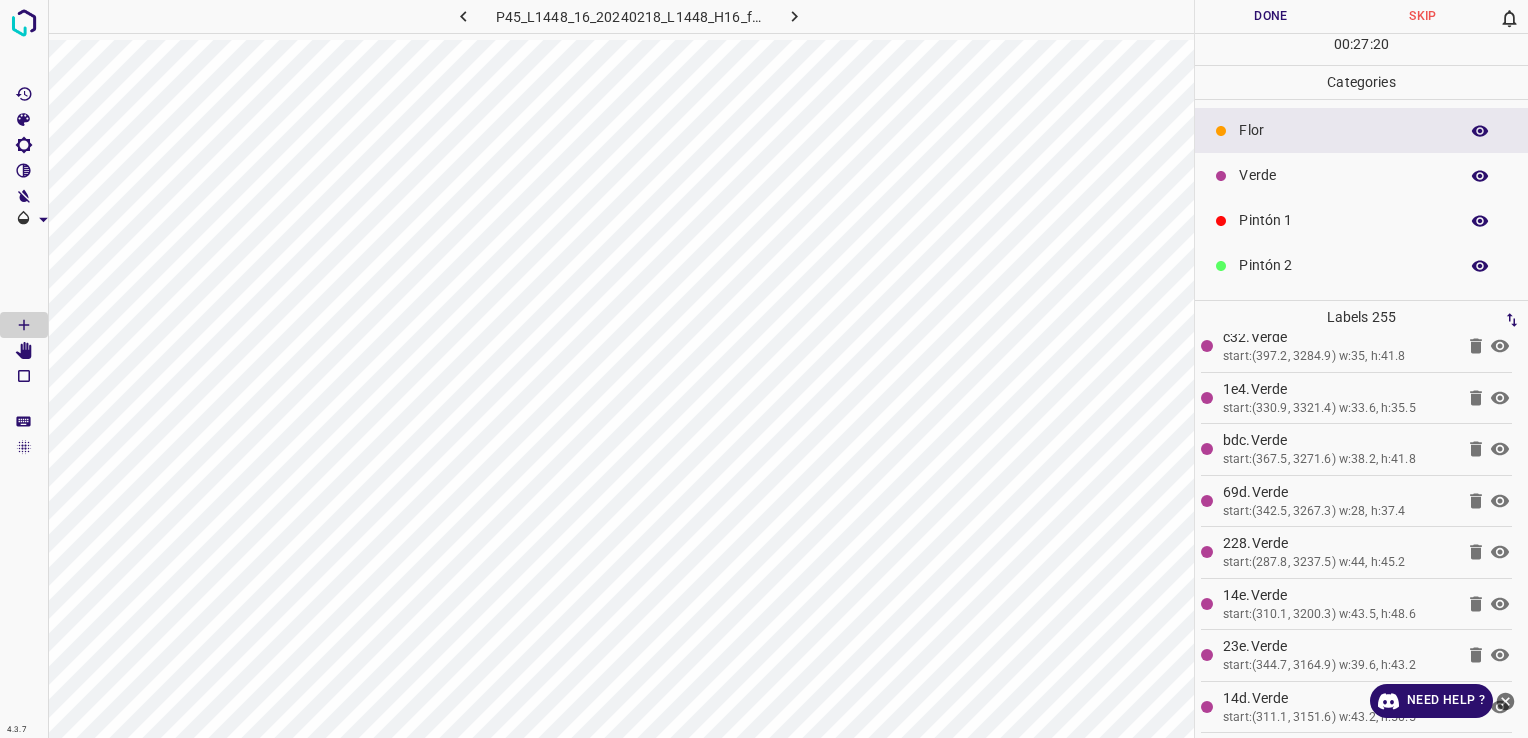 drag, startPoint x: 1274, startPoint y: 182, endPoint x: 1256, endPoint y: 186, distance: 18.439089 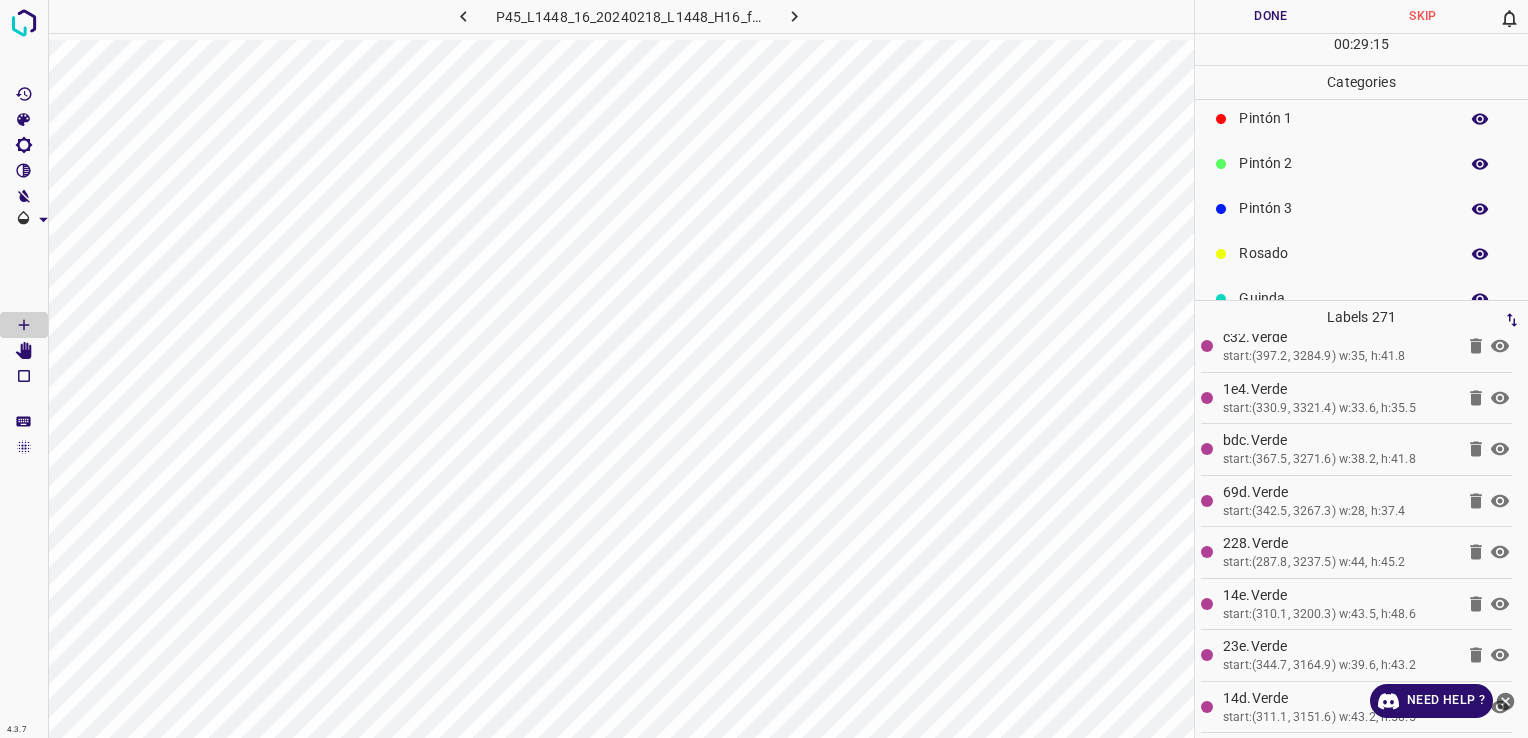 scroll, scrollTop: 176, scrollLeft: 0, axis: vertical 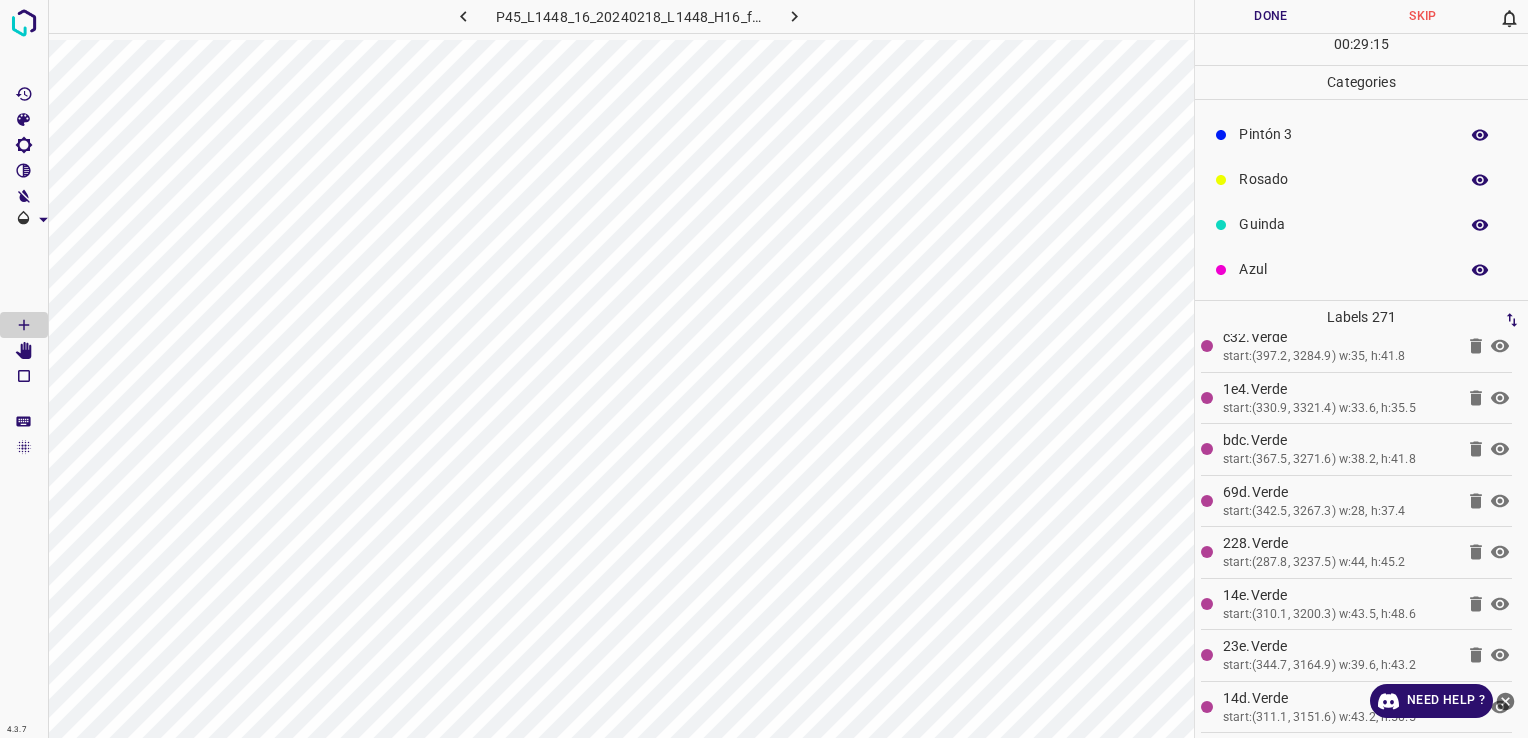 click on "Azul" at bounding box center (1343, 269) 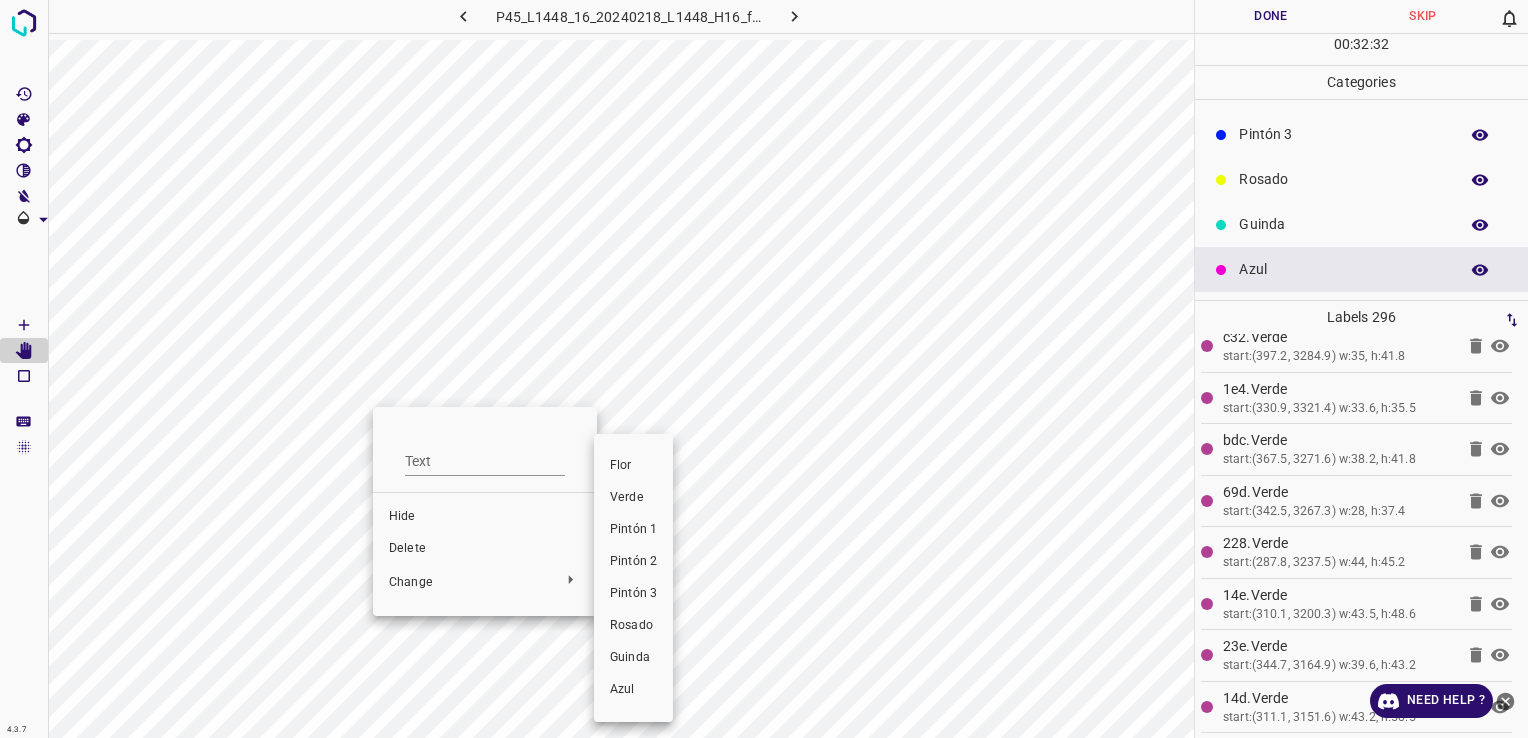 click on "Verde" at bounding box center (633, 498) 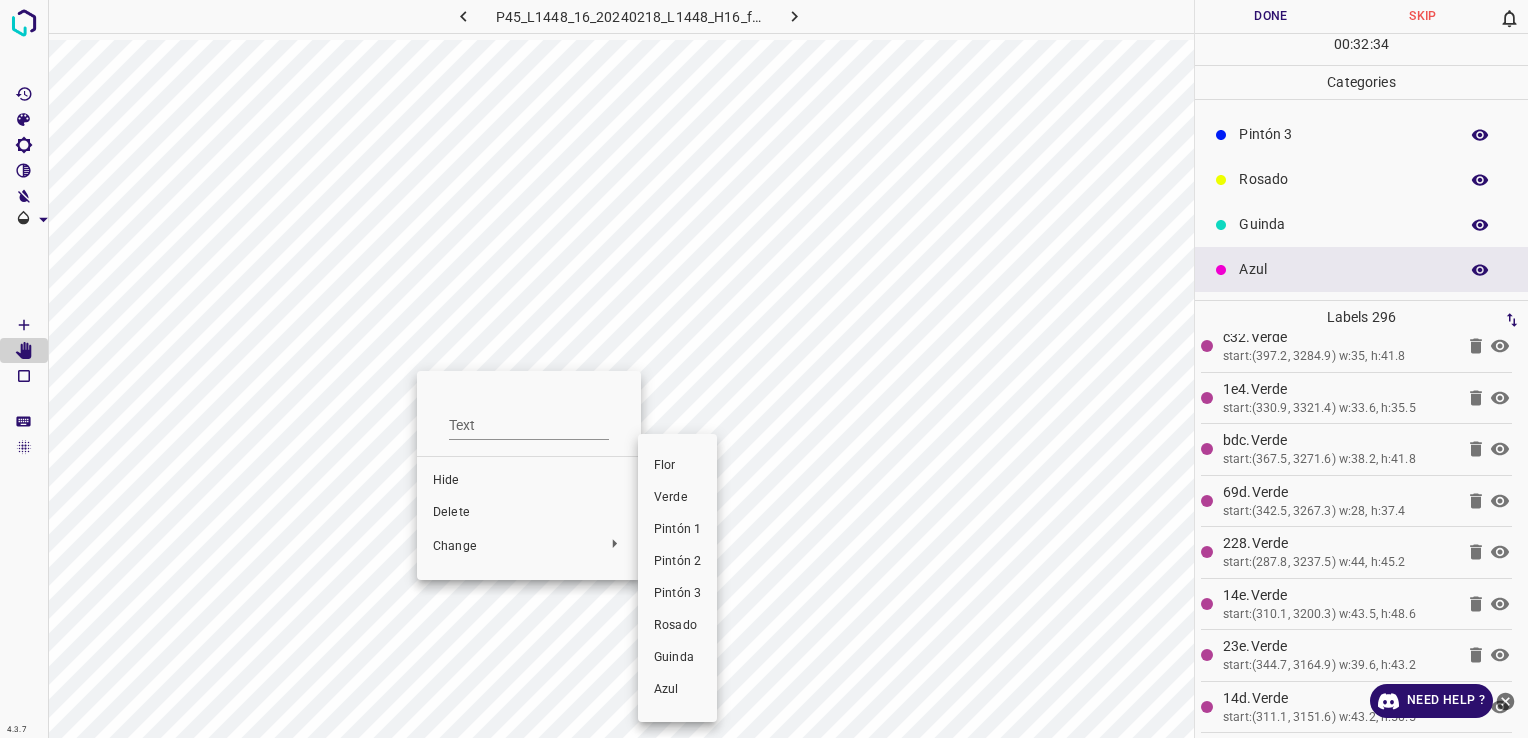 click on "Verde" at bounding box center (677, 498) 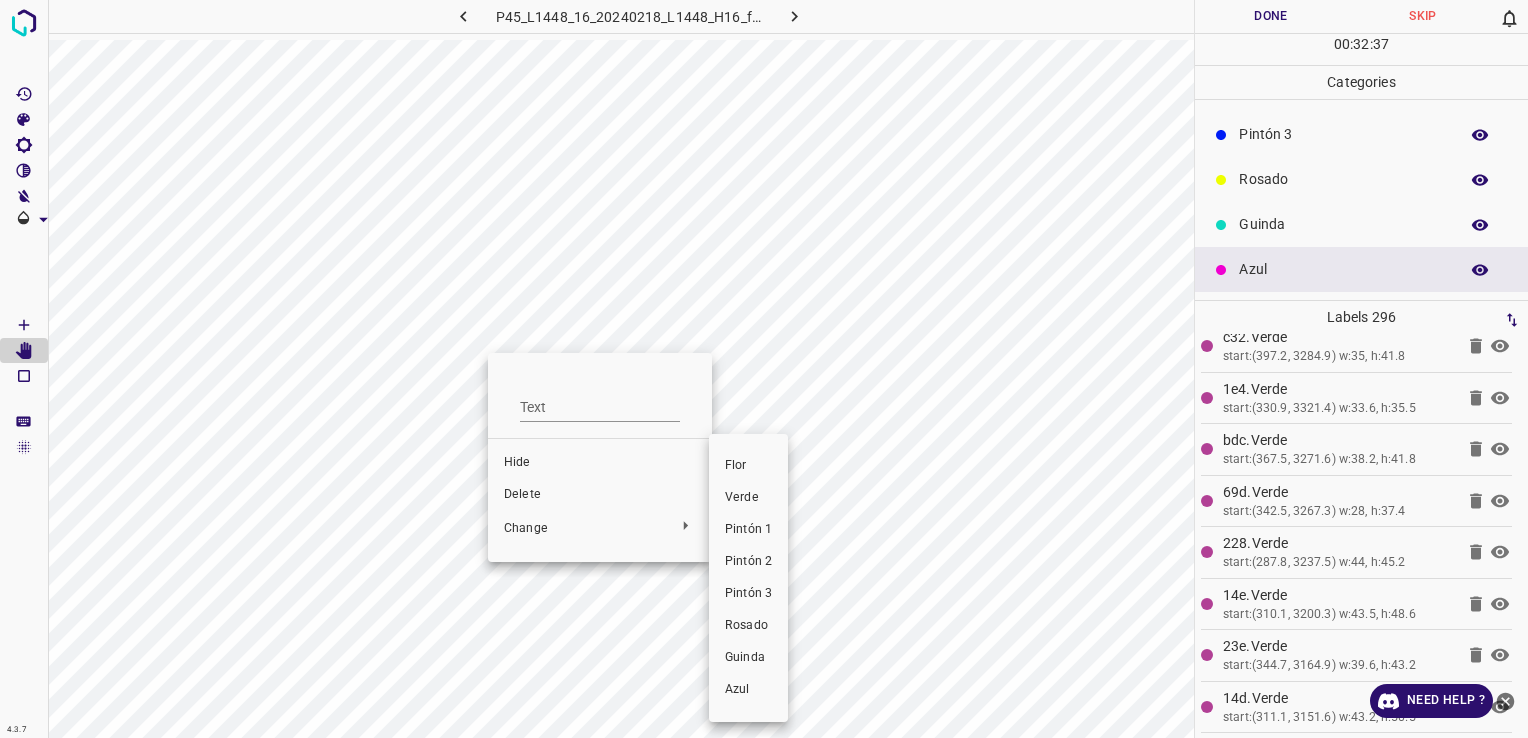 click on "Verde" at bounding box center (748, 498) 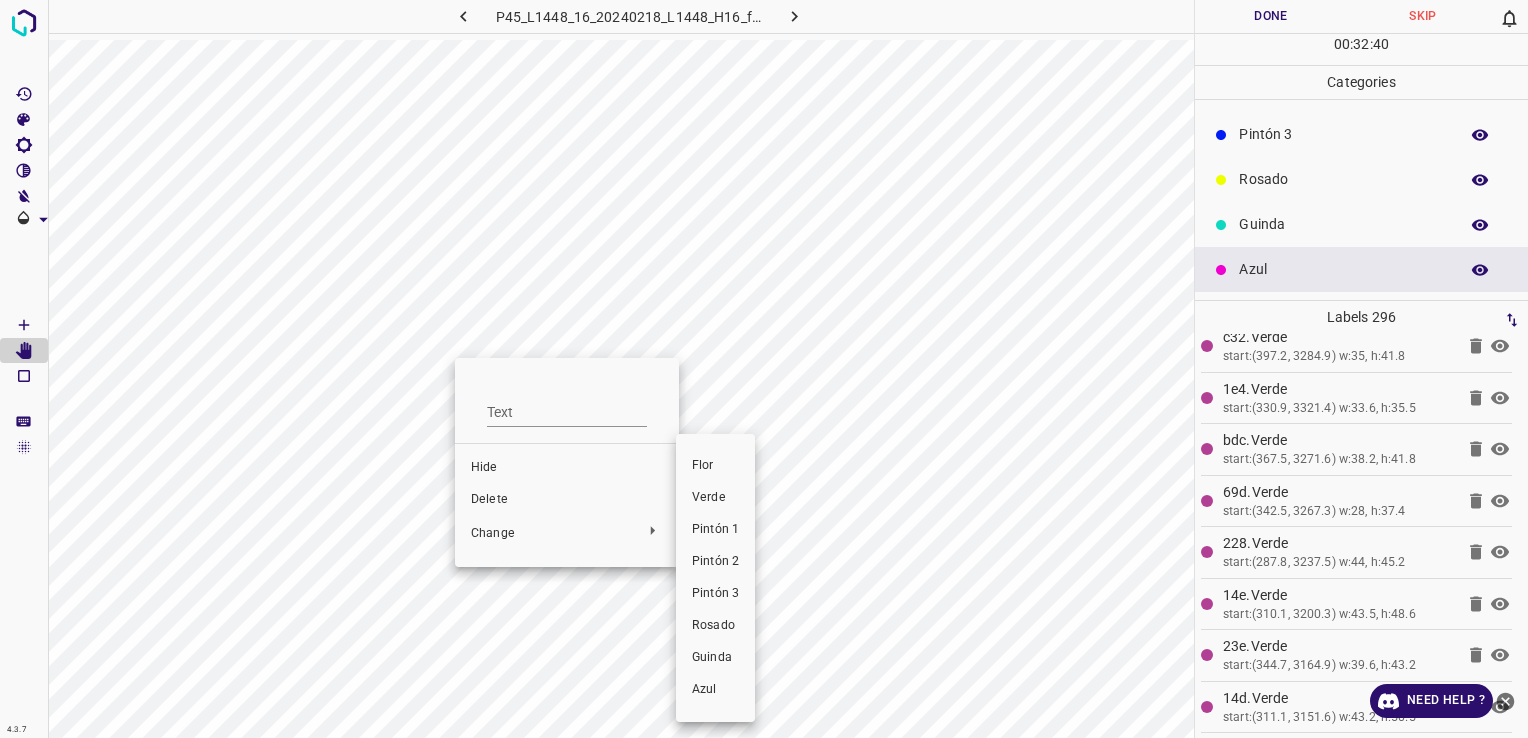 click on "Verde" at bounding box center [715, 498] 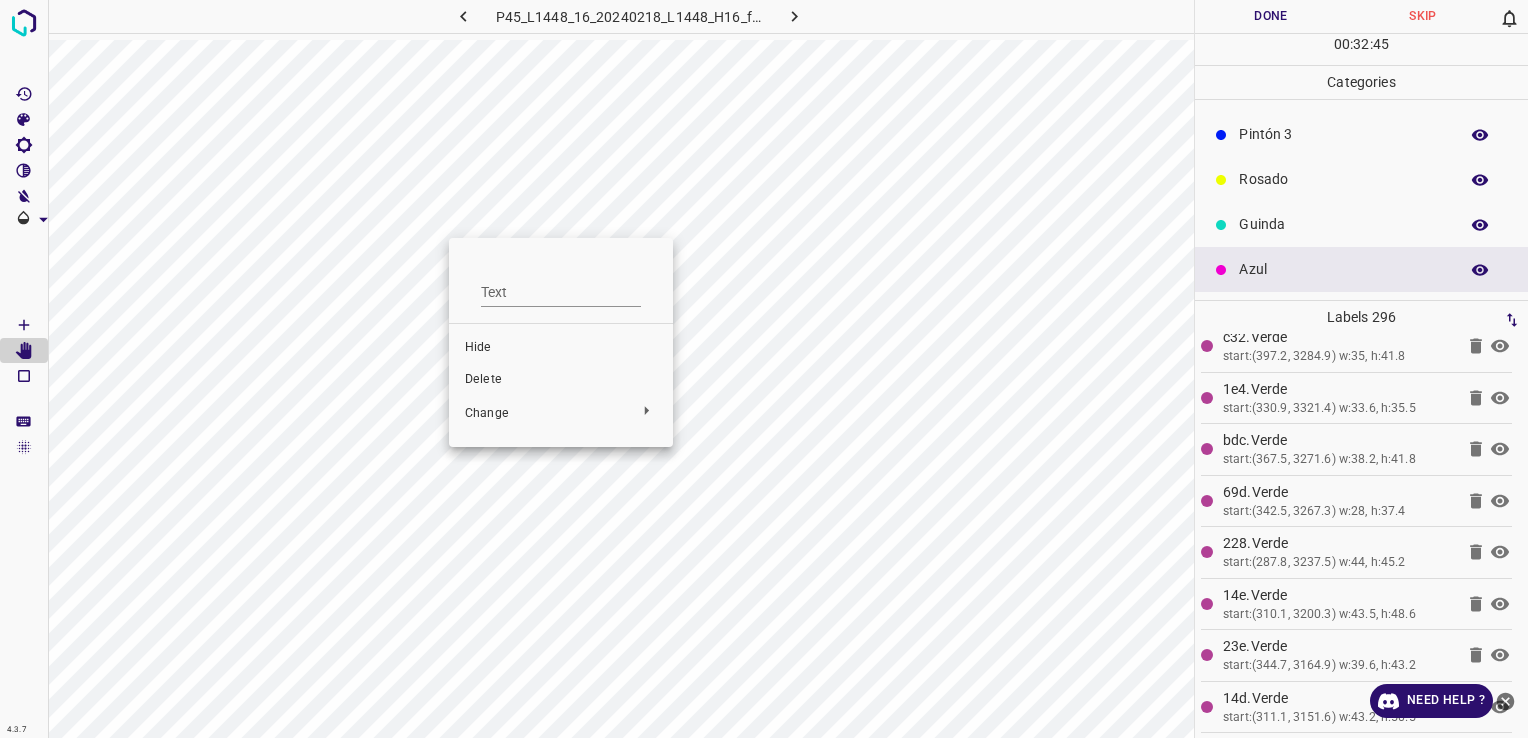 click at bounding box center [764, 369] 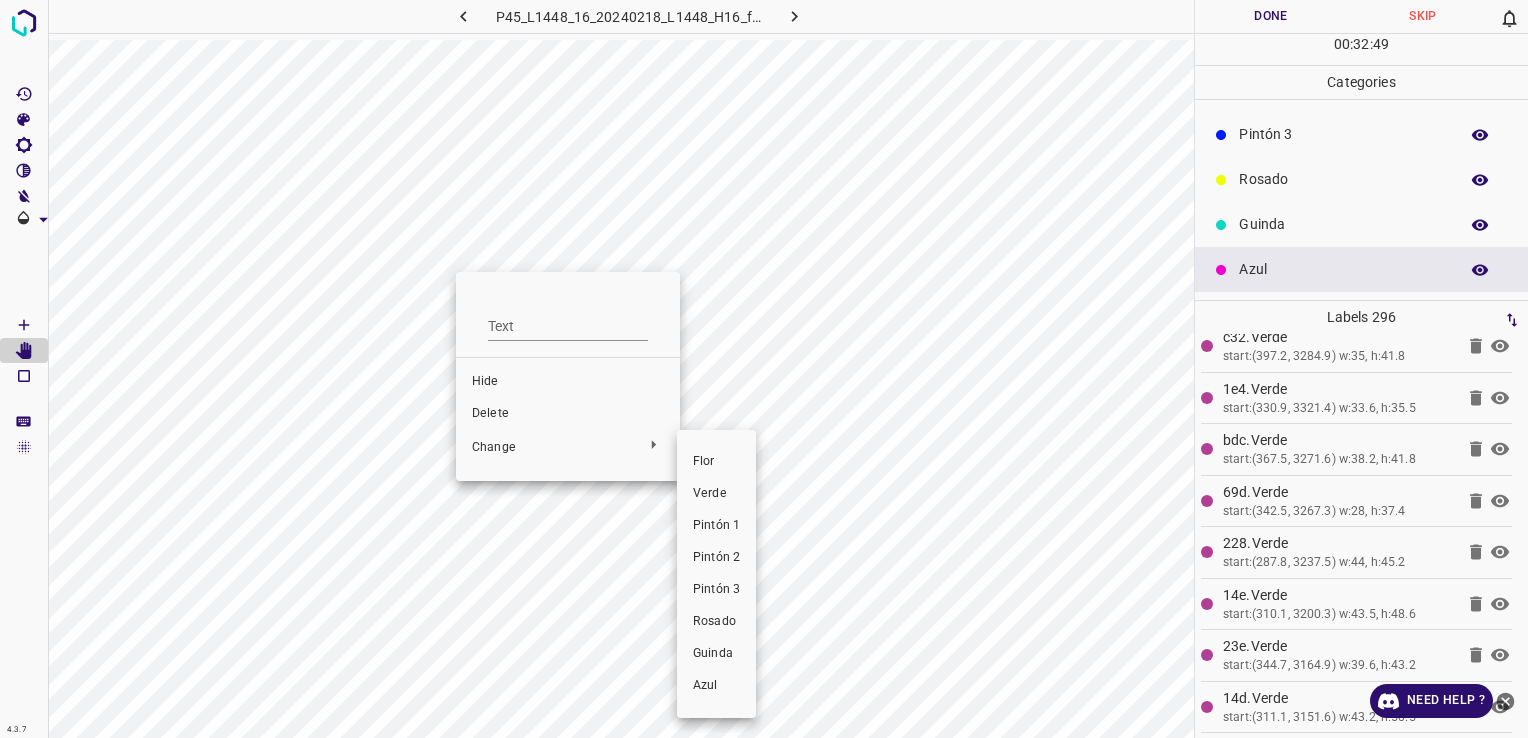click on "Verde" at bounding box center (716, 494) 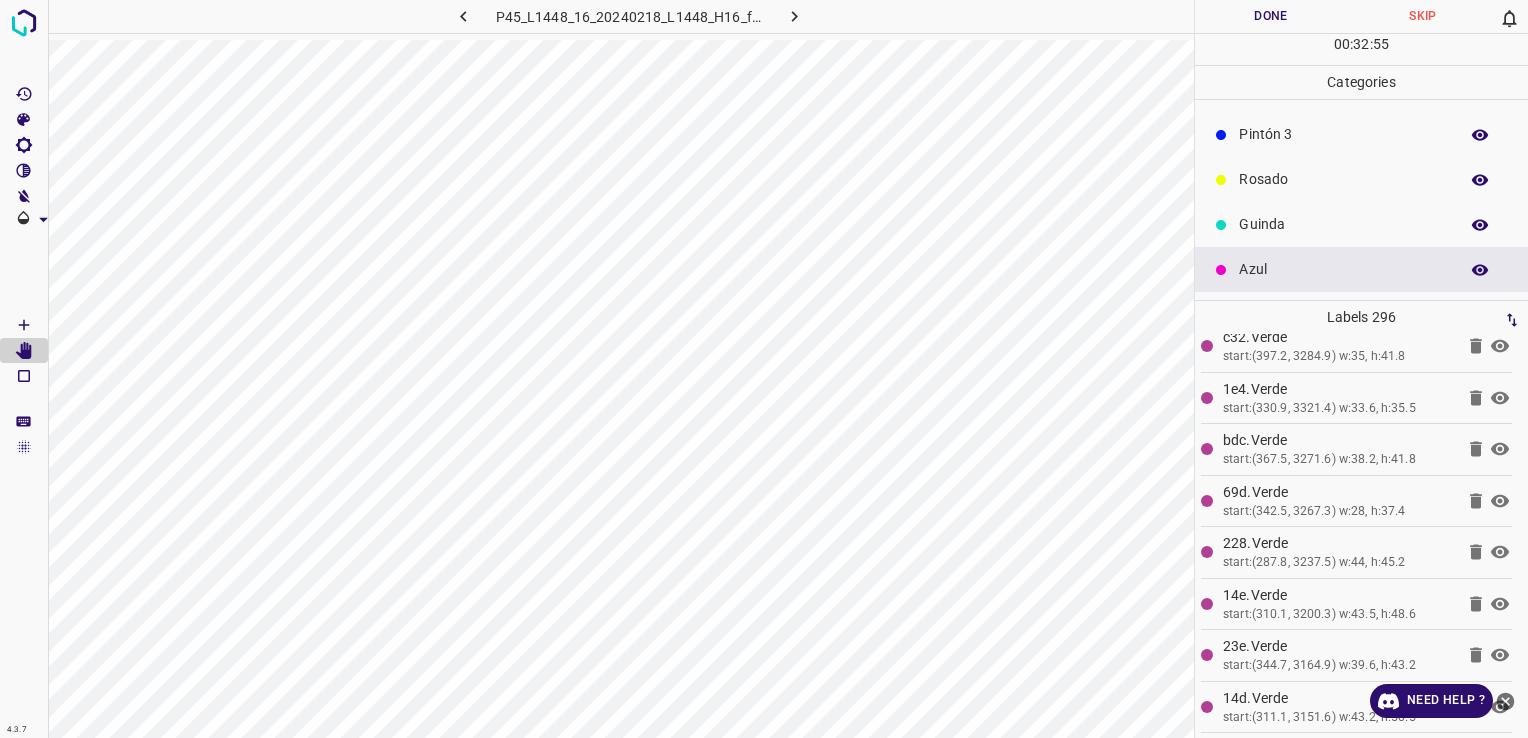 scroll, scrollTop: 0, scrollLeft: 0, axis: both 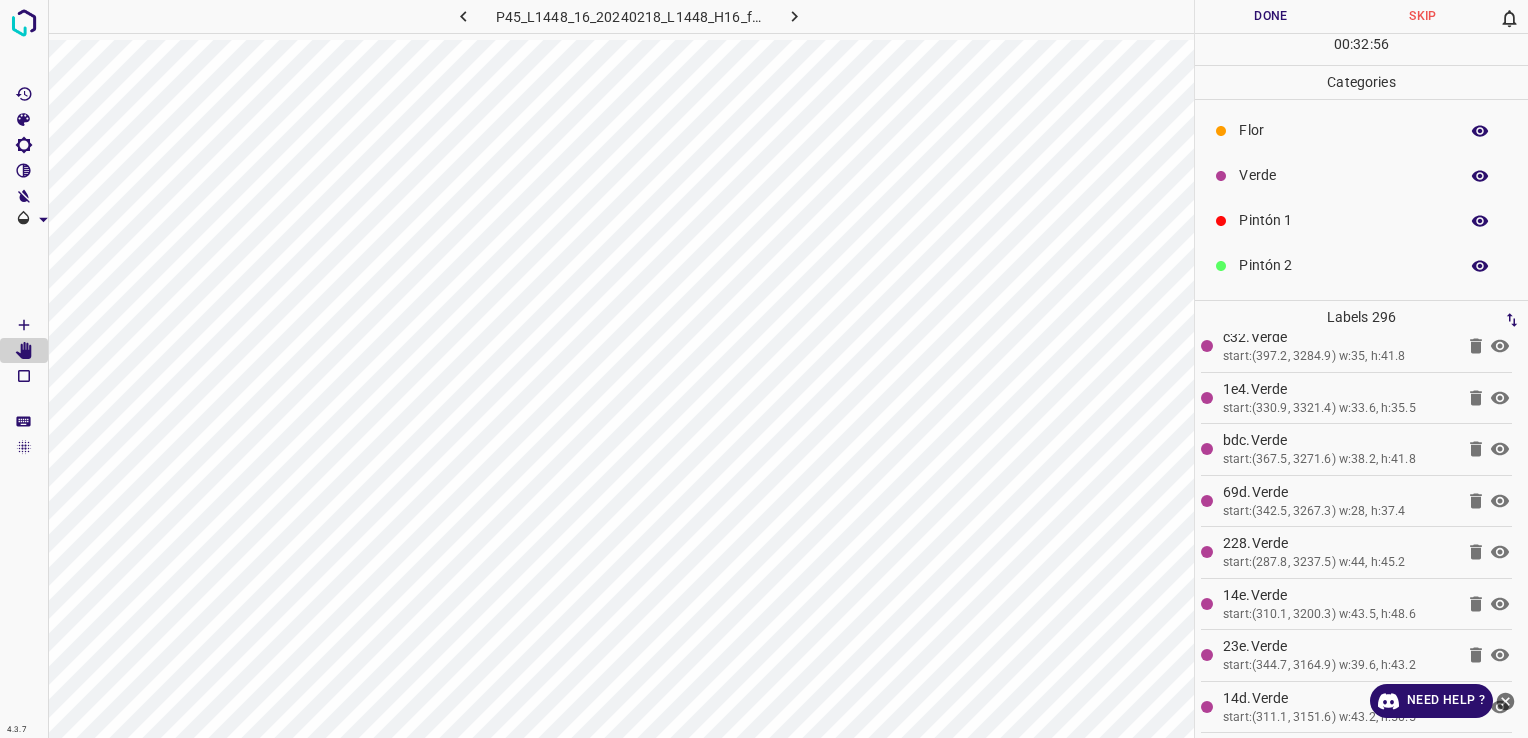 click on "Flor" at bounding box center [1343, 130] 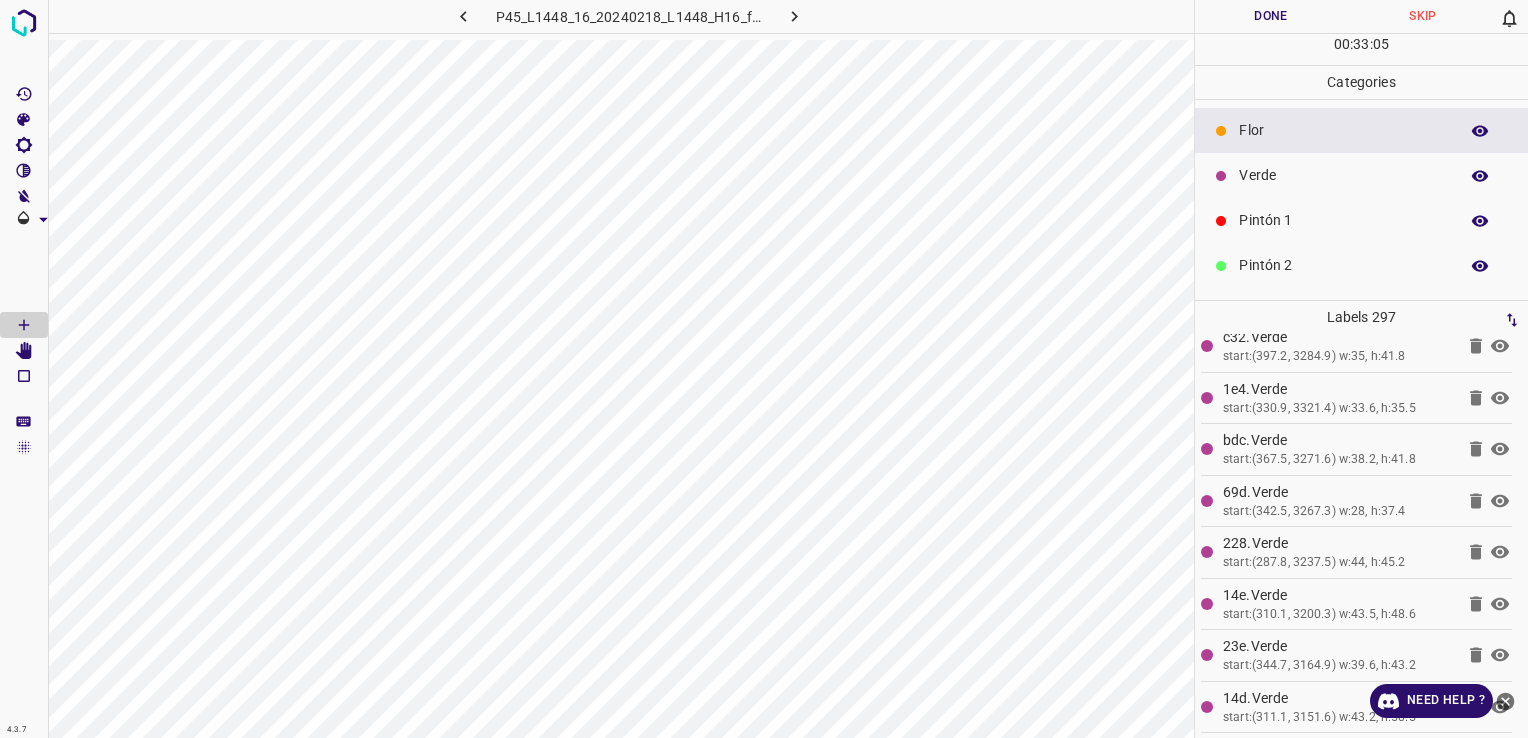 click on "Verde" at bounding box center [1343, 175] 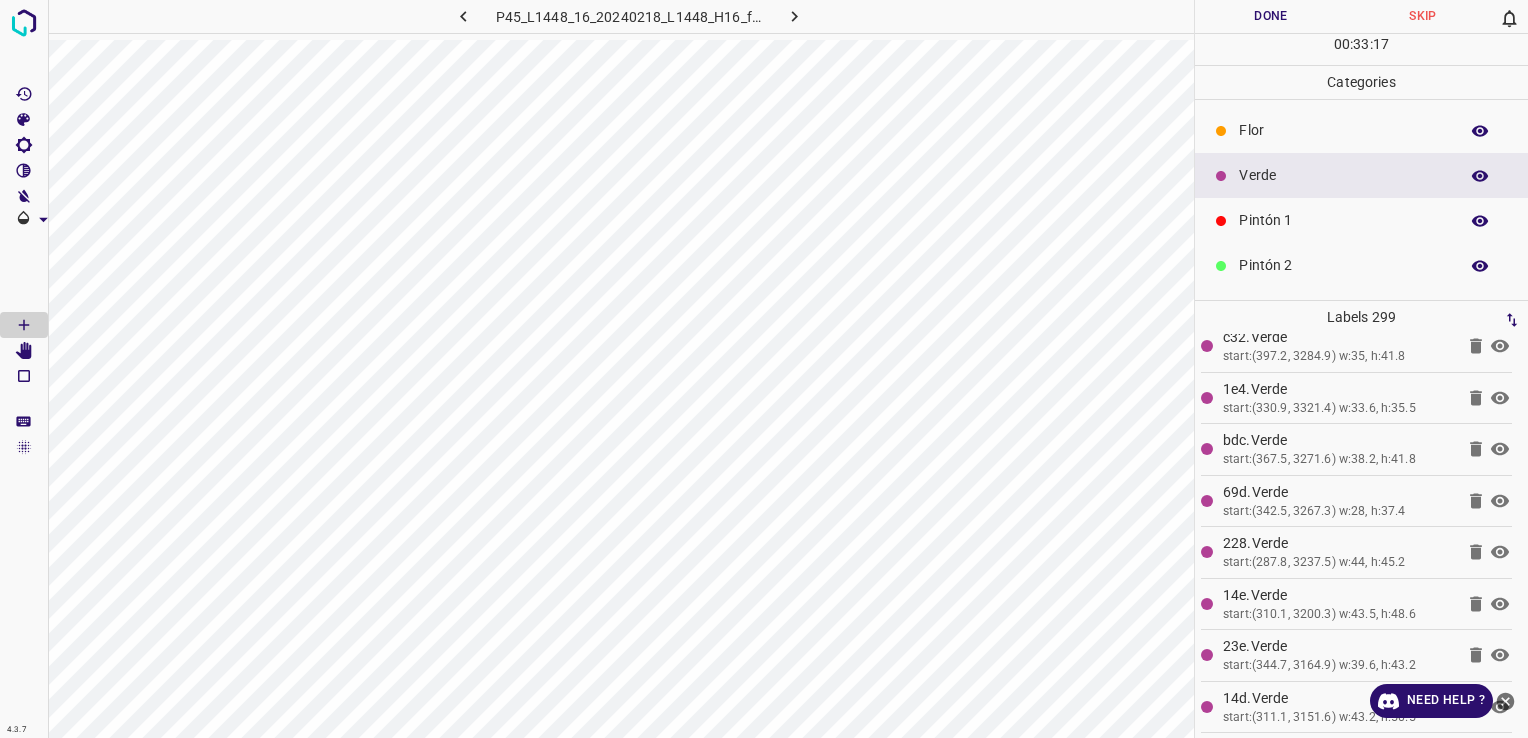 click on "Flor" at bounding box center (1343, 130) 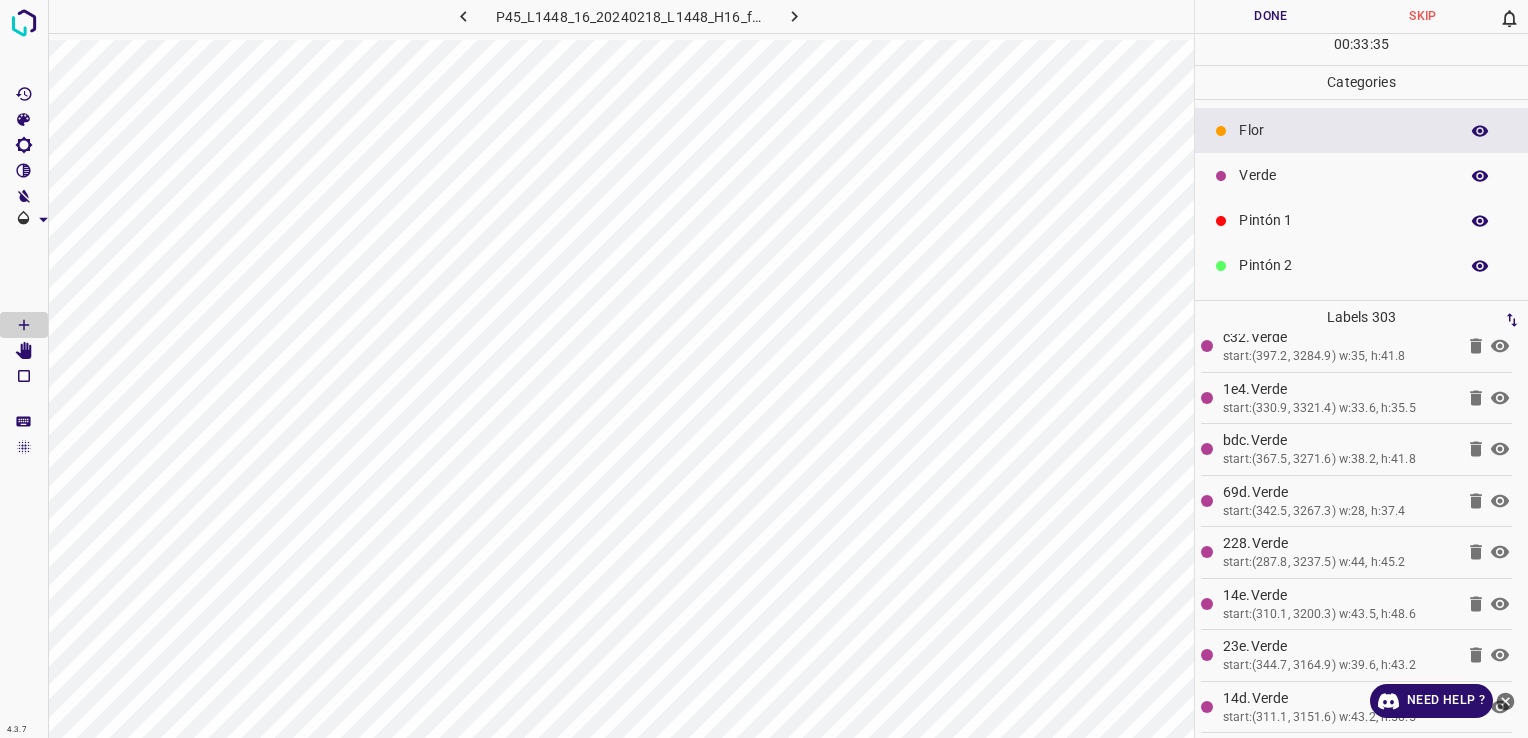 click on "Verde" at bounding box center [1361, 175] 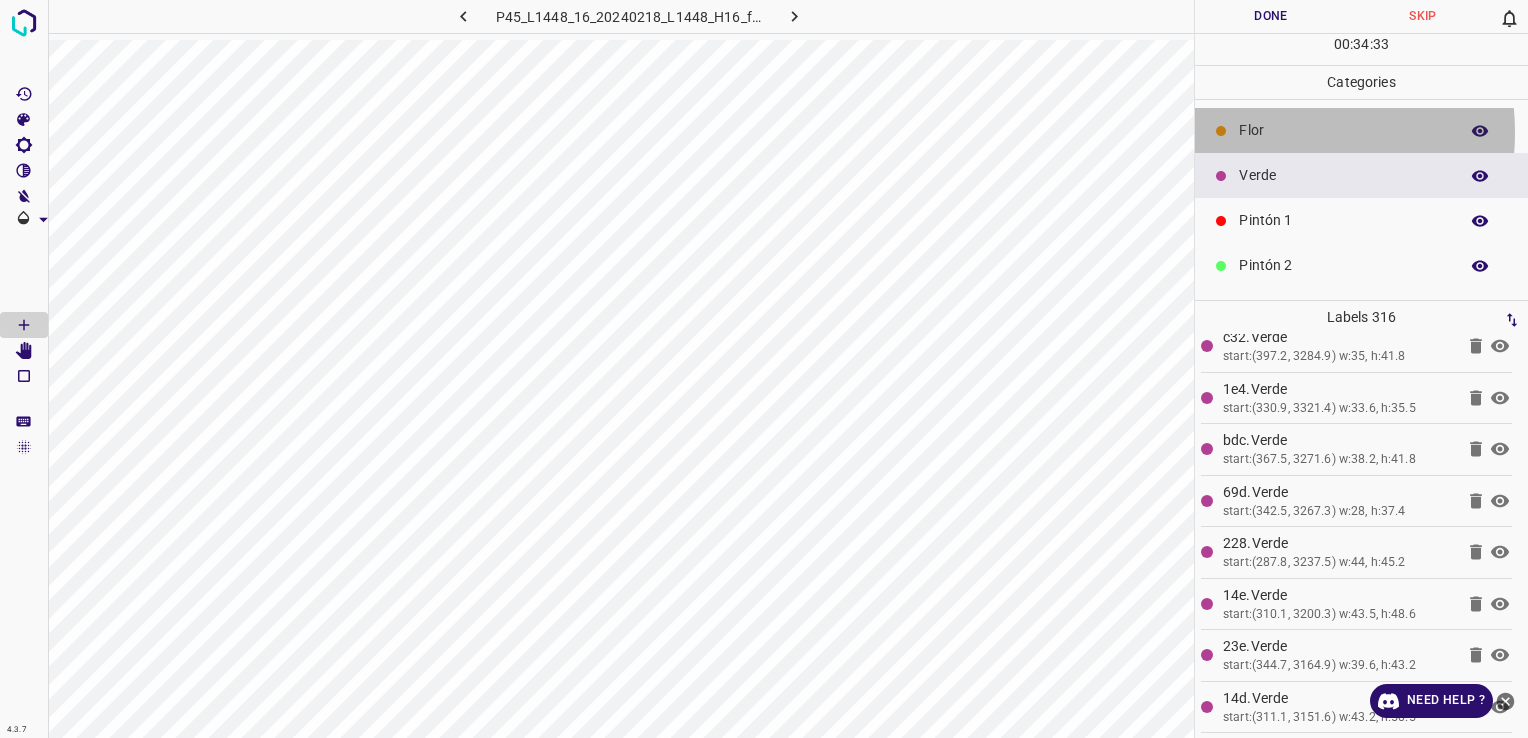 click on "Flor" at bounding box center (1343, 130) 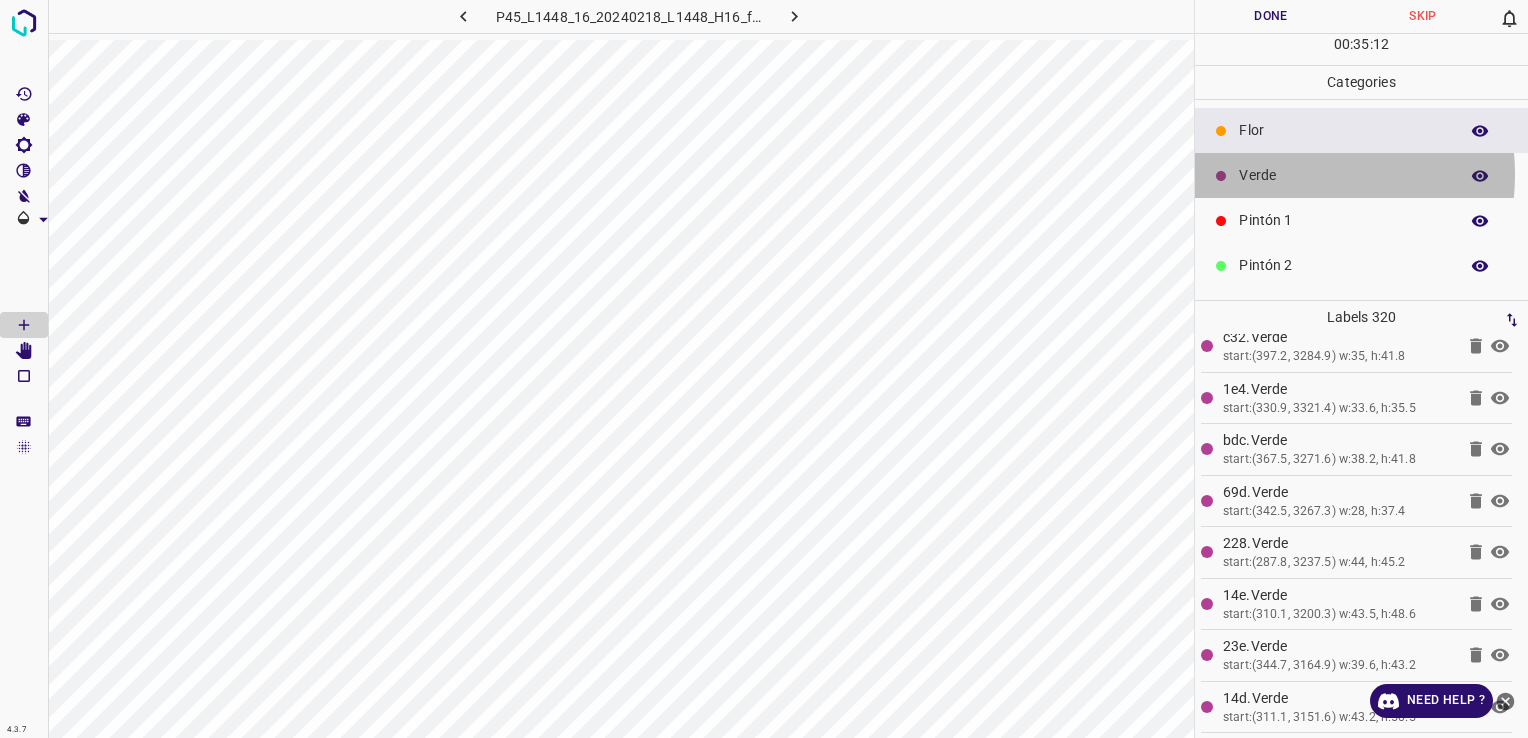 click on "Verde" at bounding box center [1343, 175] 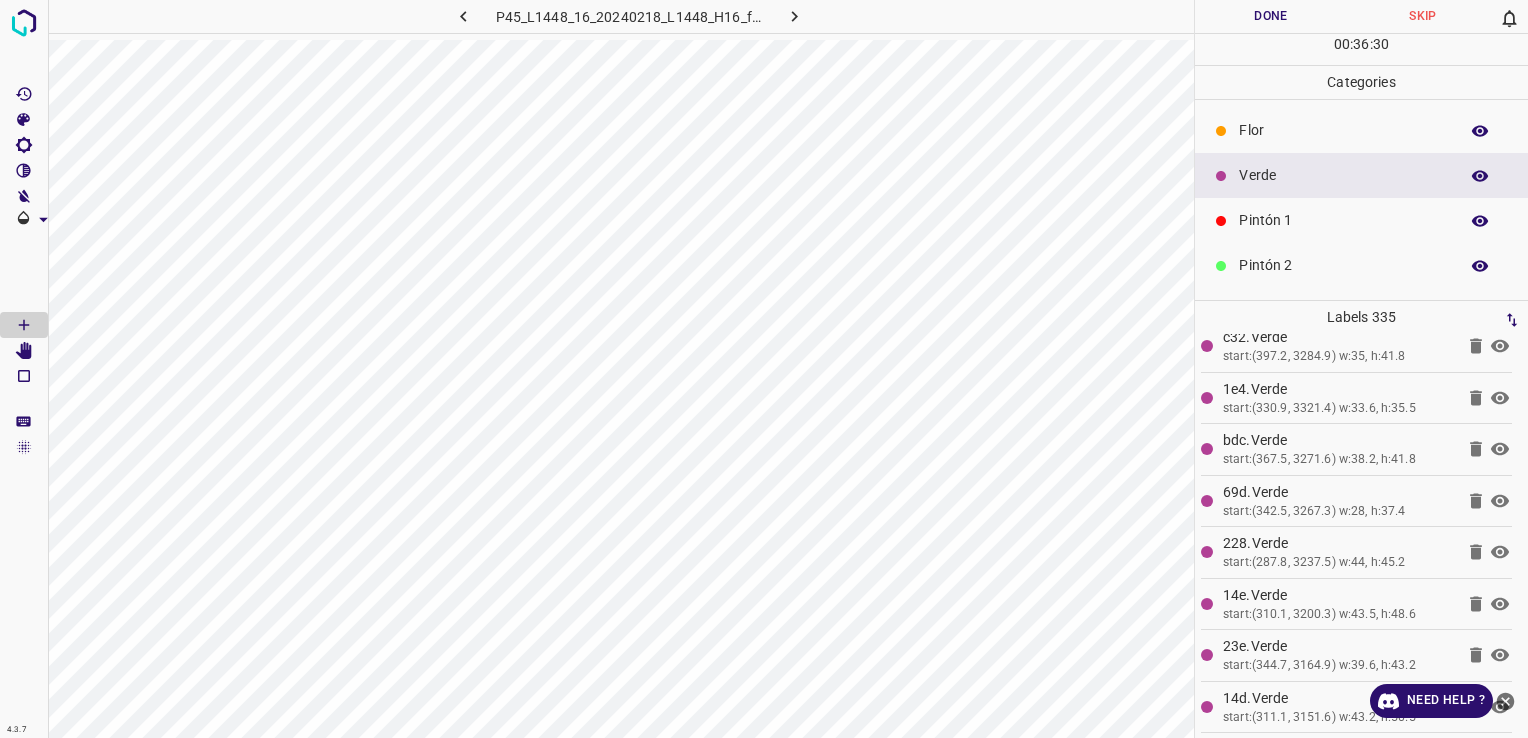 click on "Verde" at bounding box center [1361, 175] 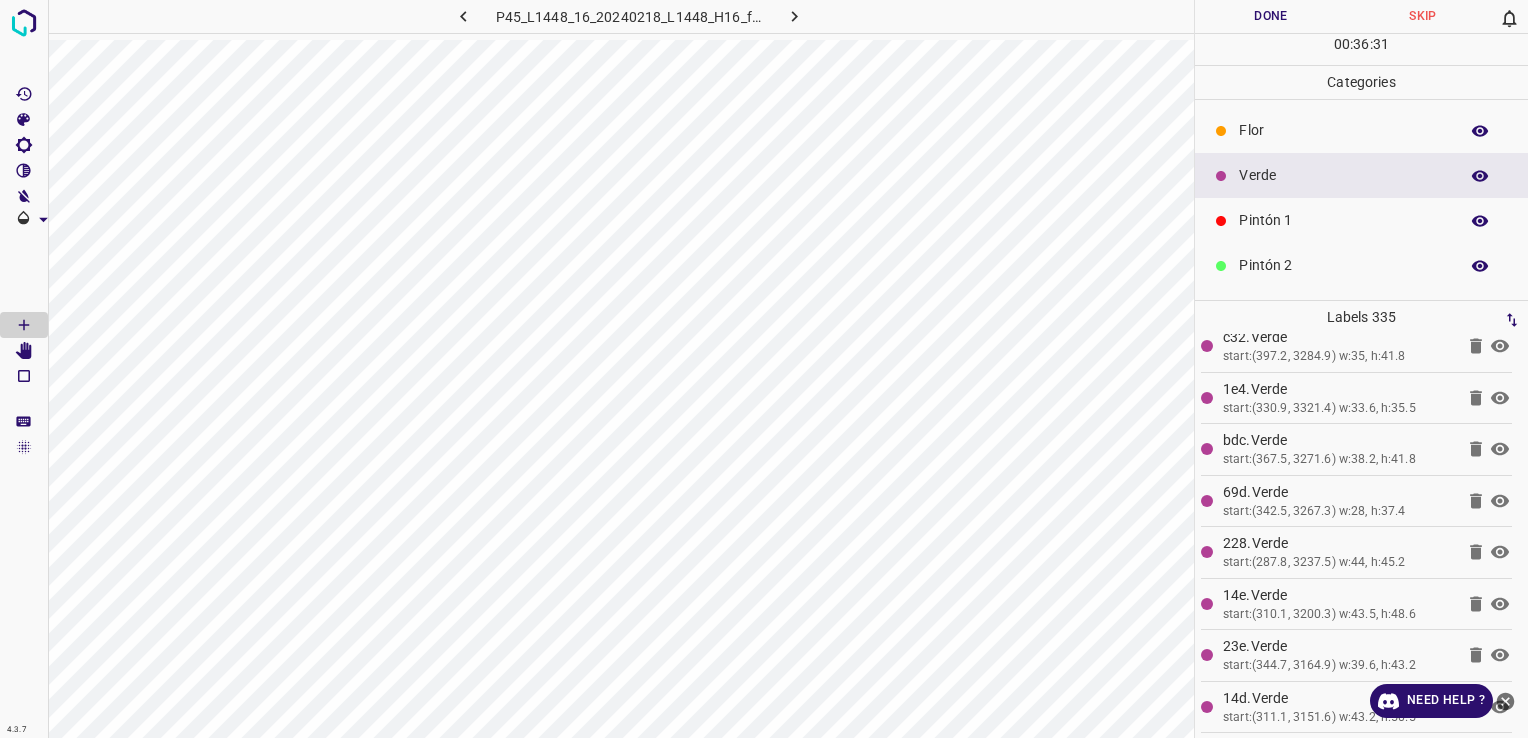 click on "Flor" at bounding box center [1343, 130] 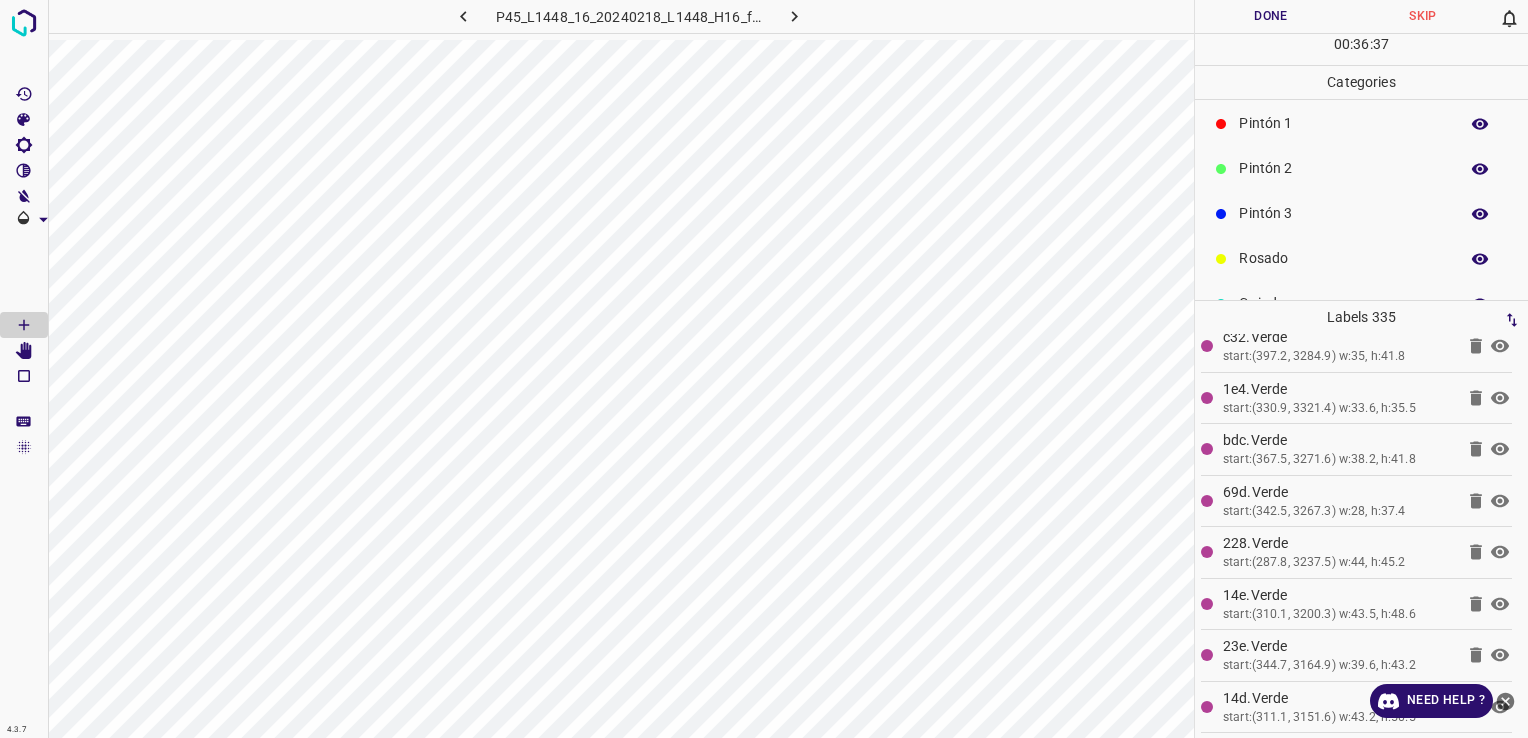 scroll, scrollTop: 176, scrollLeft: 0, axis: vertical 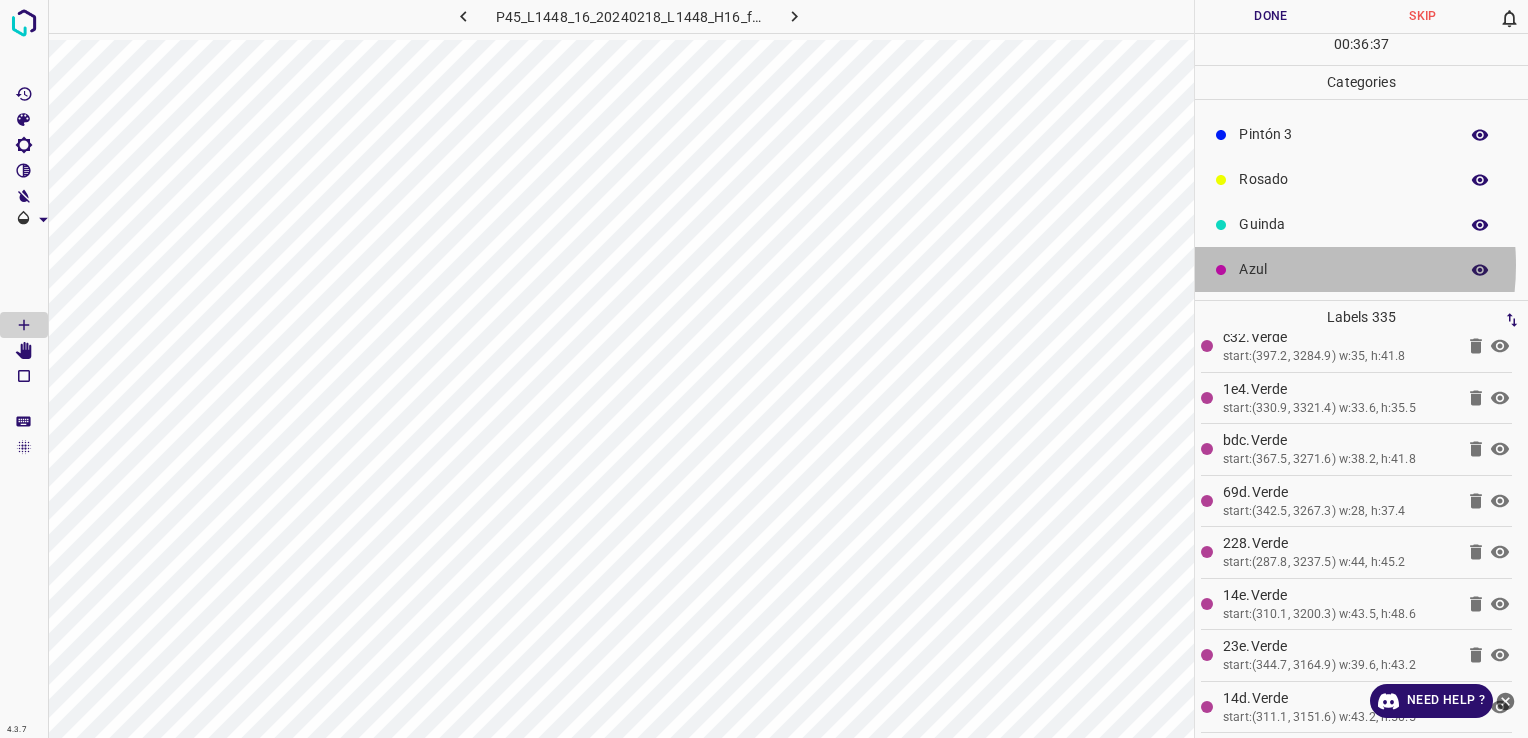 click on "Azul" at bounding box center [1343, 269] 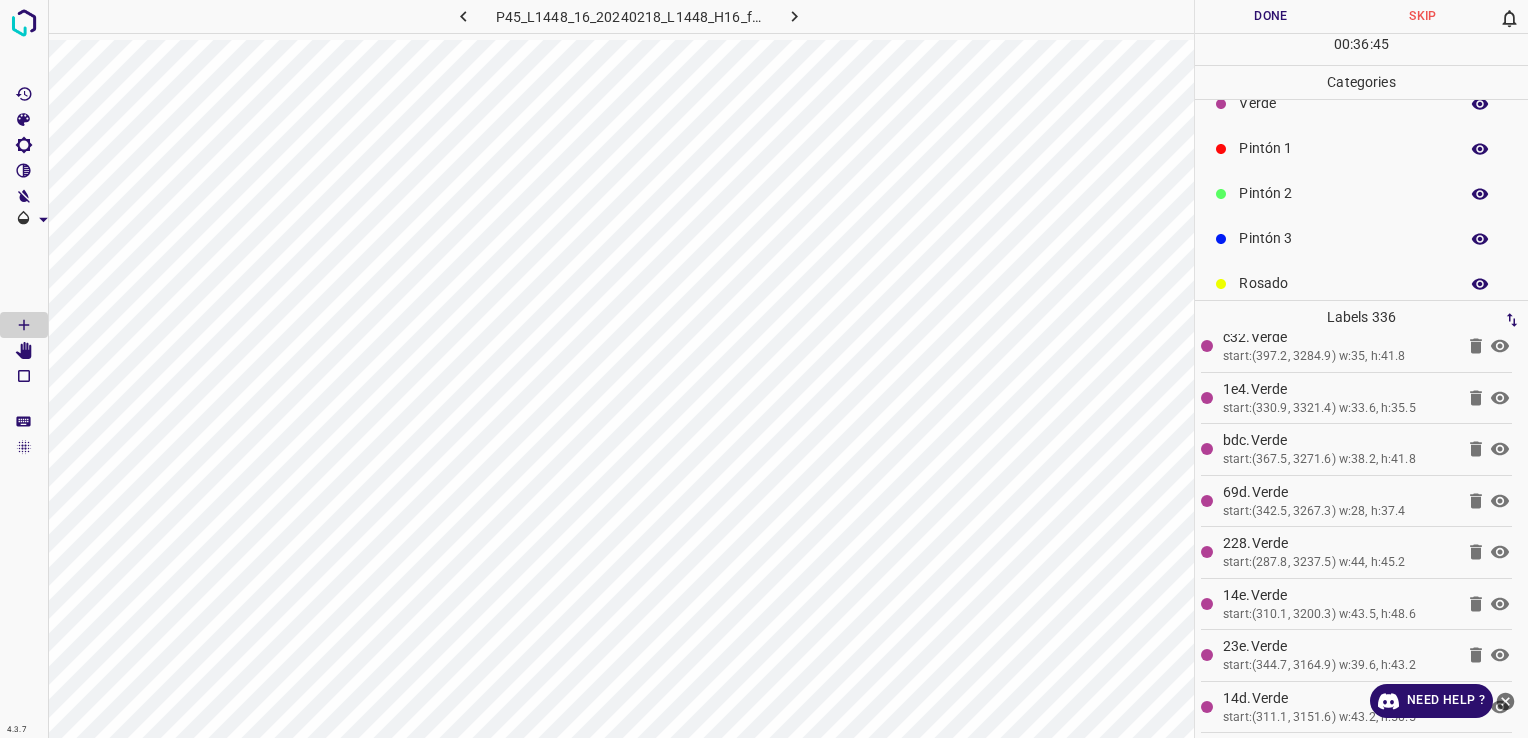 scroll, scrollTop: 0, scrollLeft: 0, axis: both 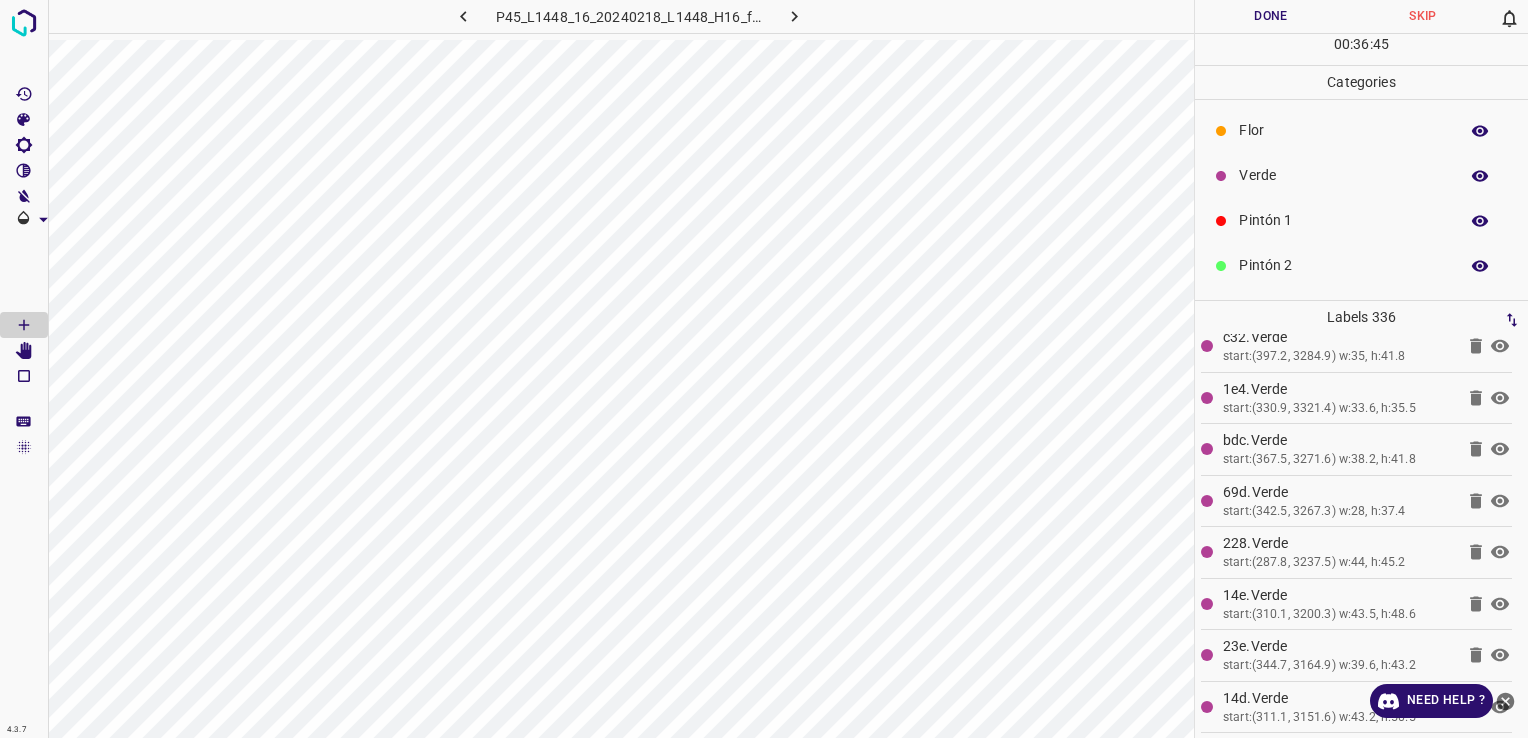 click on "Flor" at bounding box center (1343, 130) 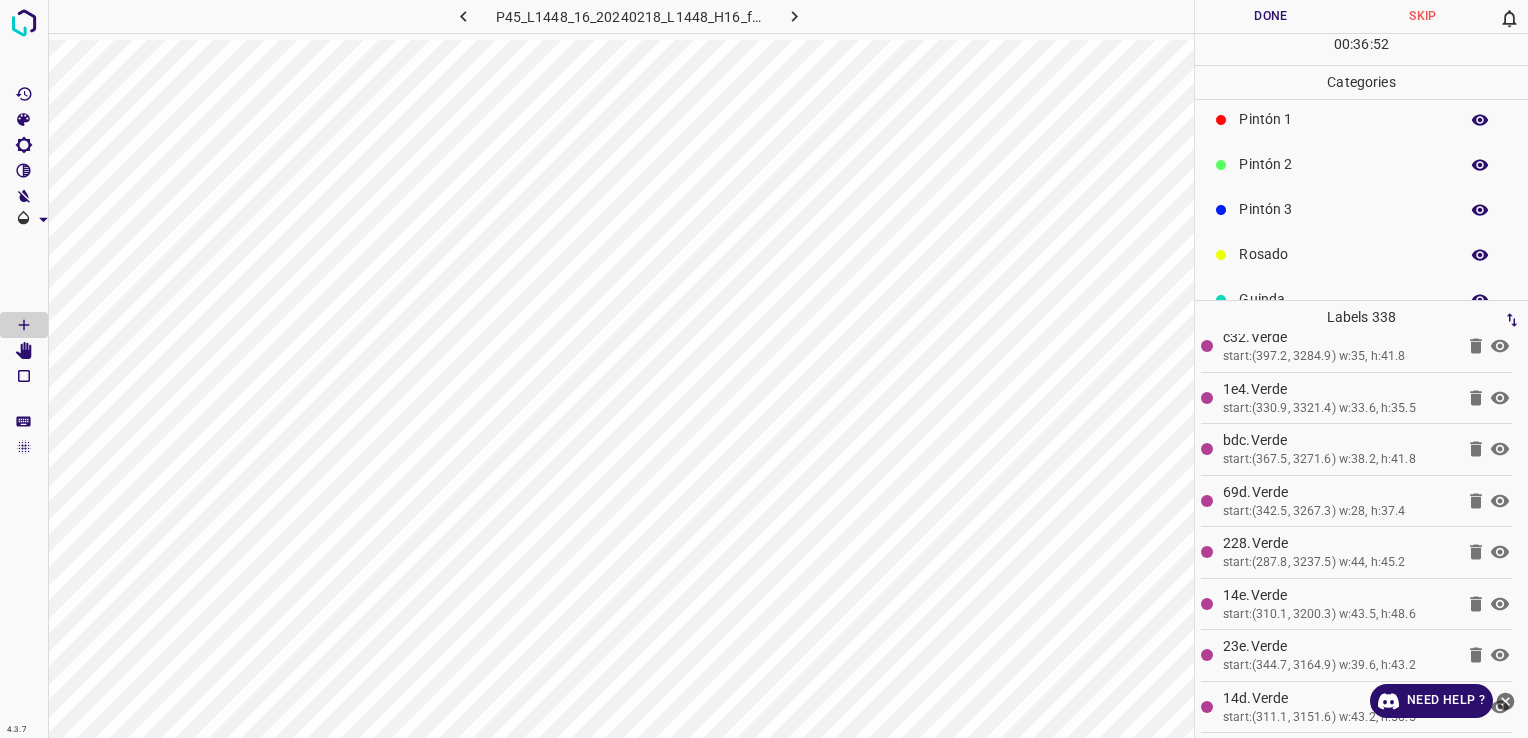 scroll, scrollTop: 176, scrollLeft: 0, axis: vertical 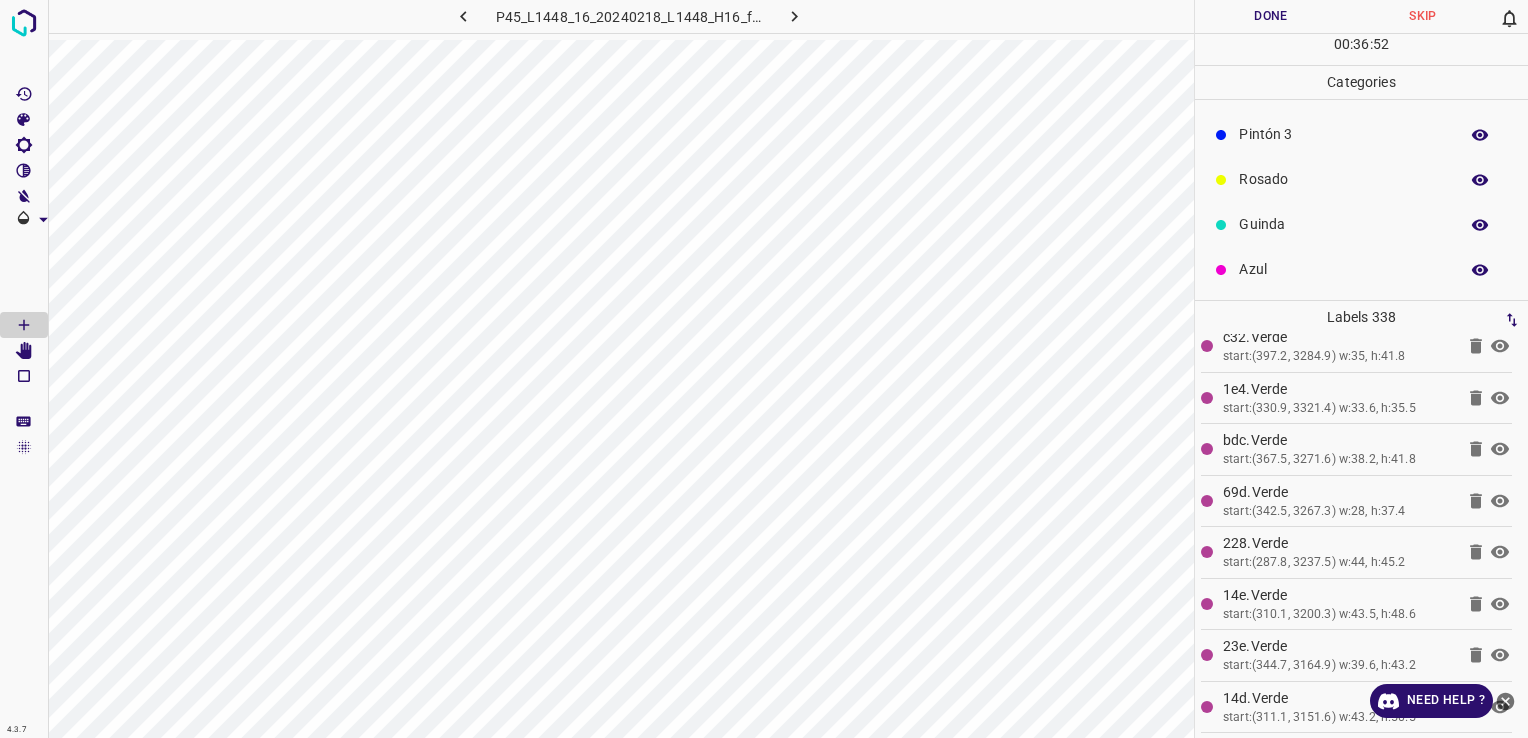 click on "Azul" at bounding box center (1343, 269) 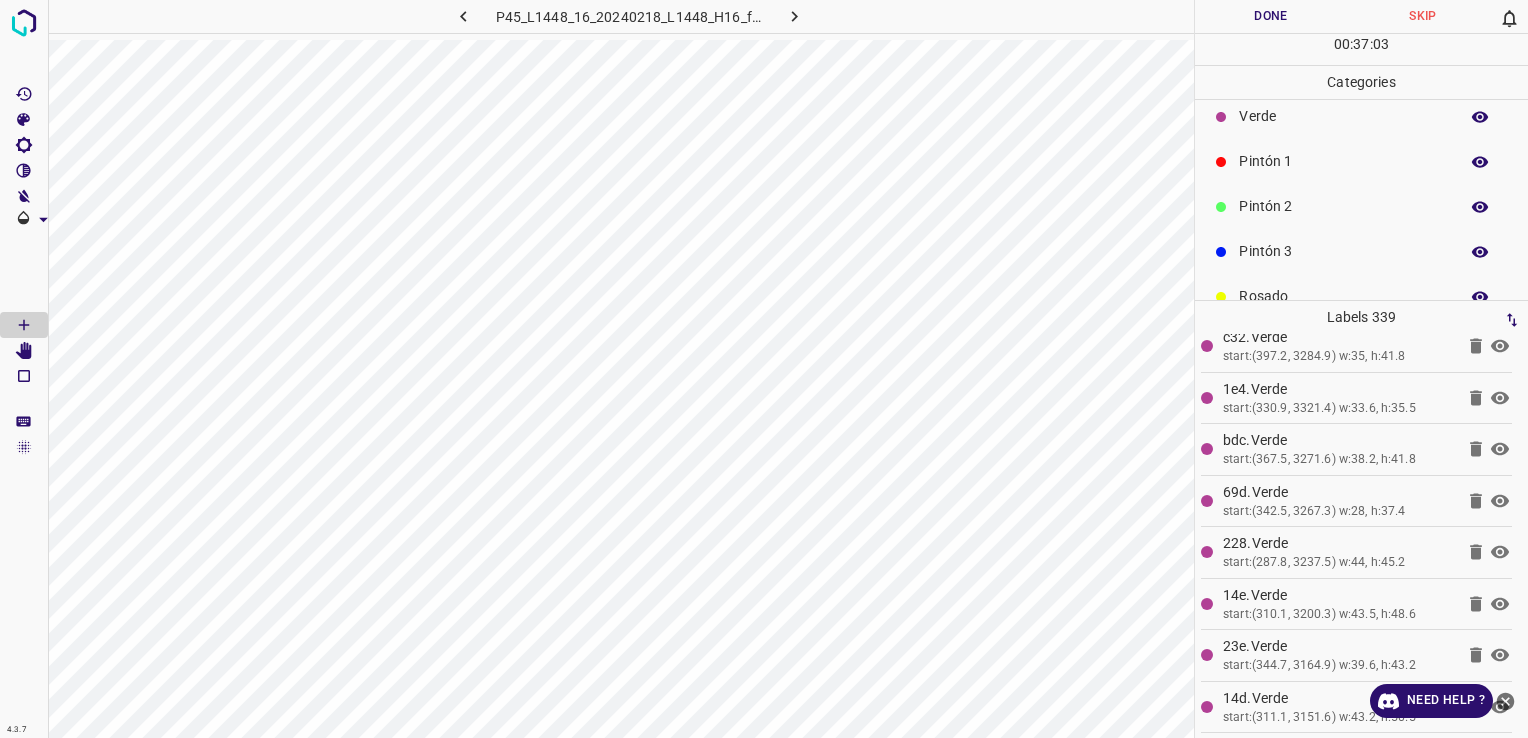 scroll, scrollTop: 0, scrollLeft: 0, axis: both 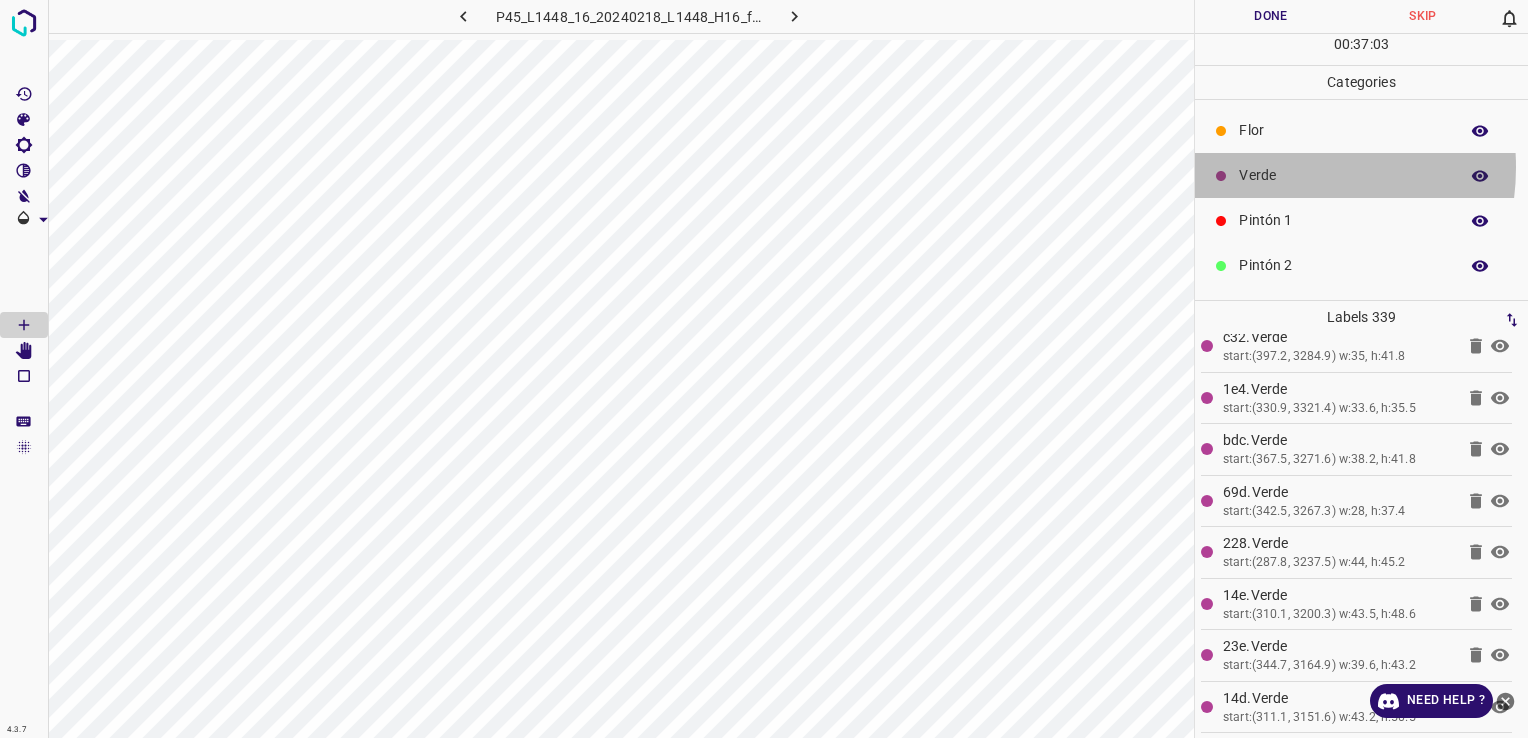 click on "Verde" at bounding box center (1343, 175) 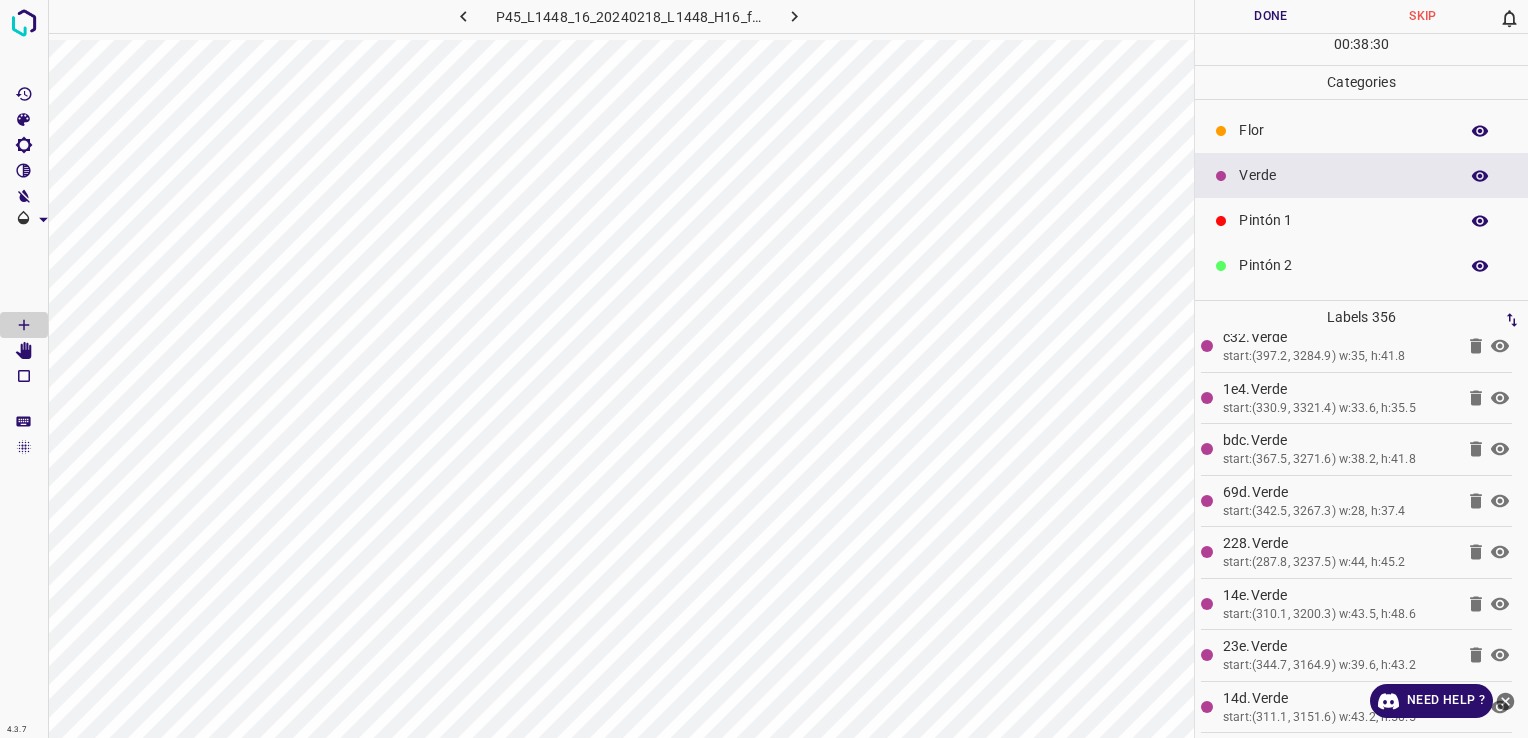 click on "Flor" at bounding box center [1343, 130] 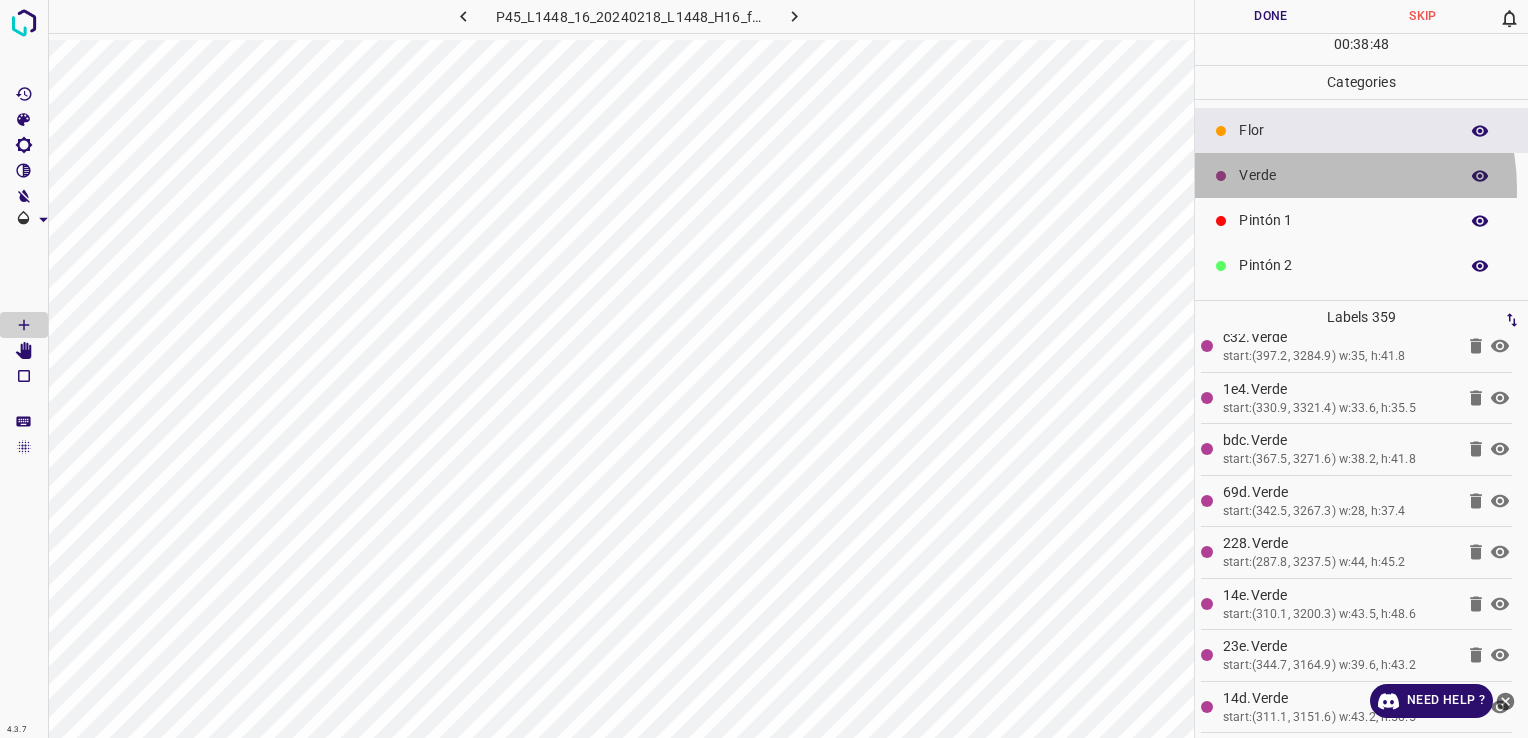 click on "Verde" at bounding box center [1361, 175] 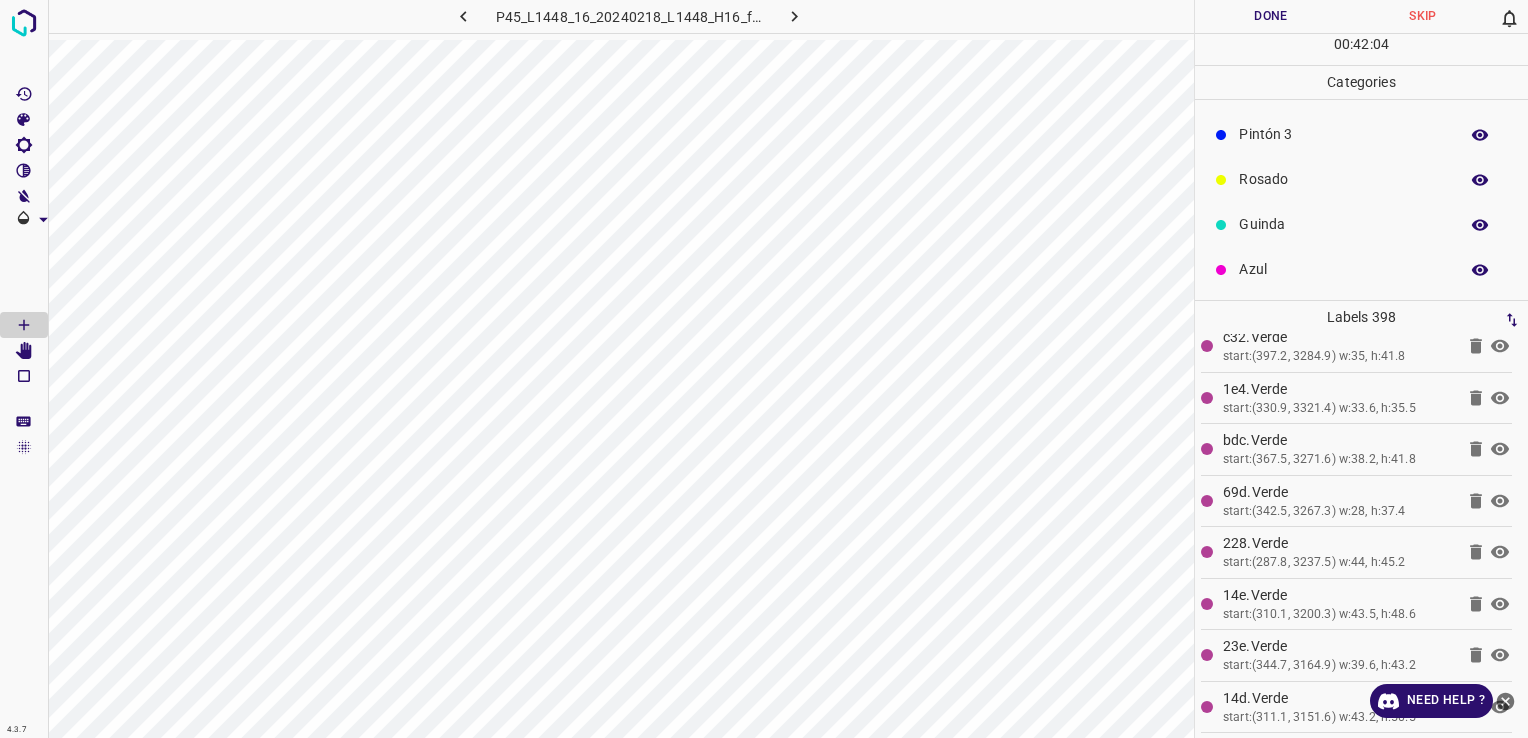 scroll, scrollTop: 76, scrollLeft: 0, axis: vertical 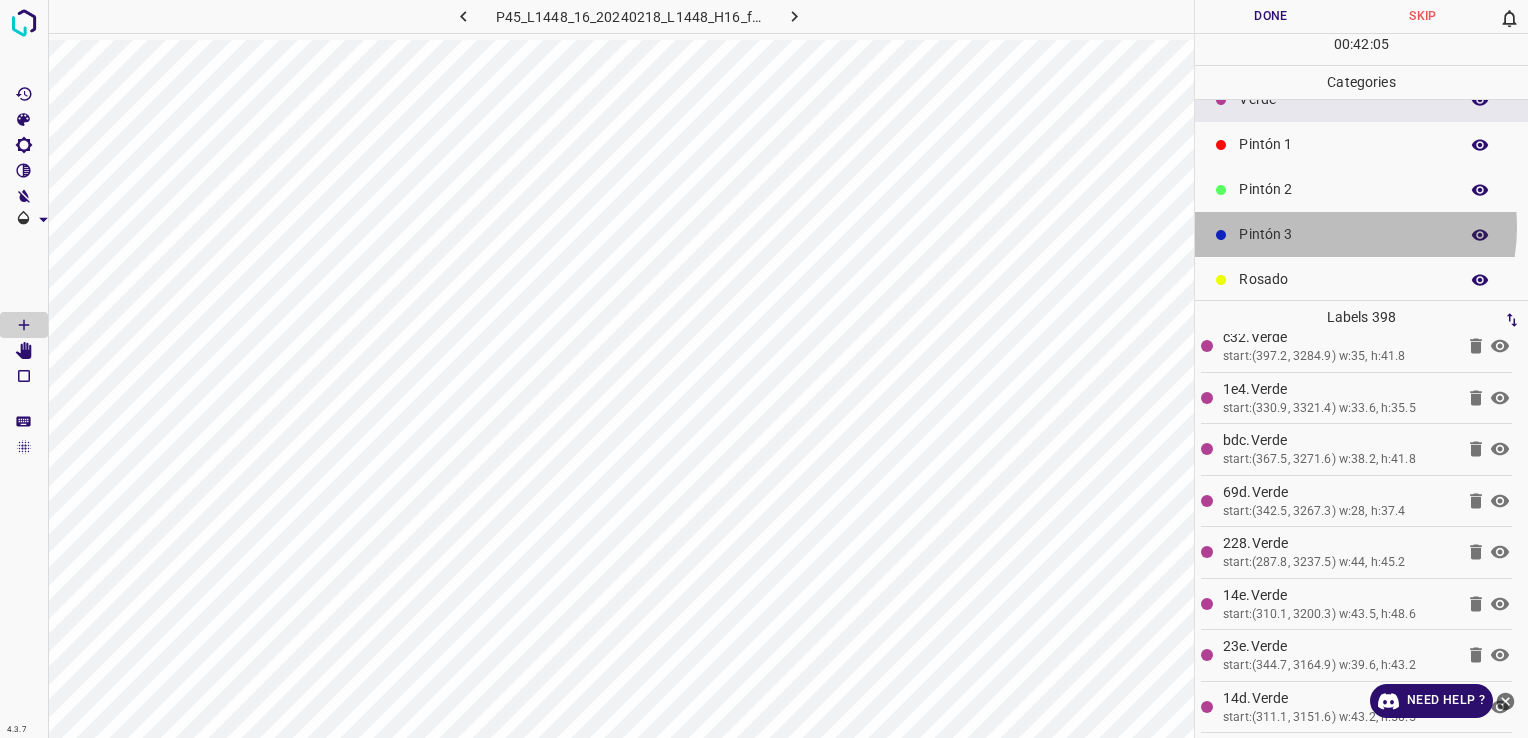 click on "Pintón 3" at bounding box center (1343, 234) 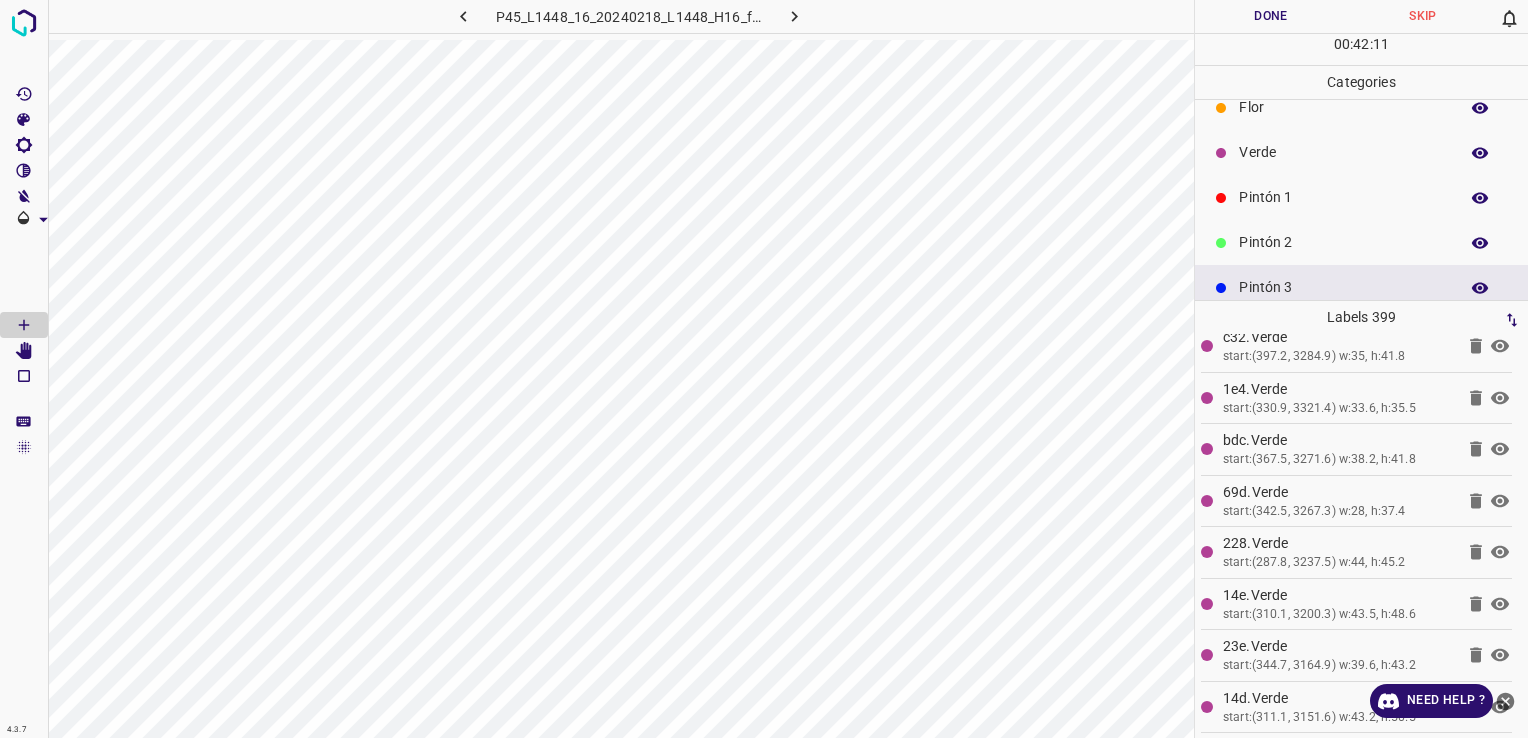 scroll, scrollTop: 0, scrollLeft: 0, axis: both 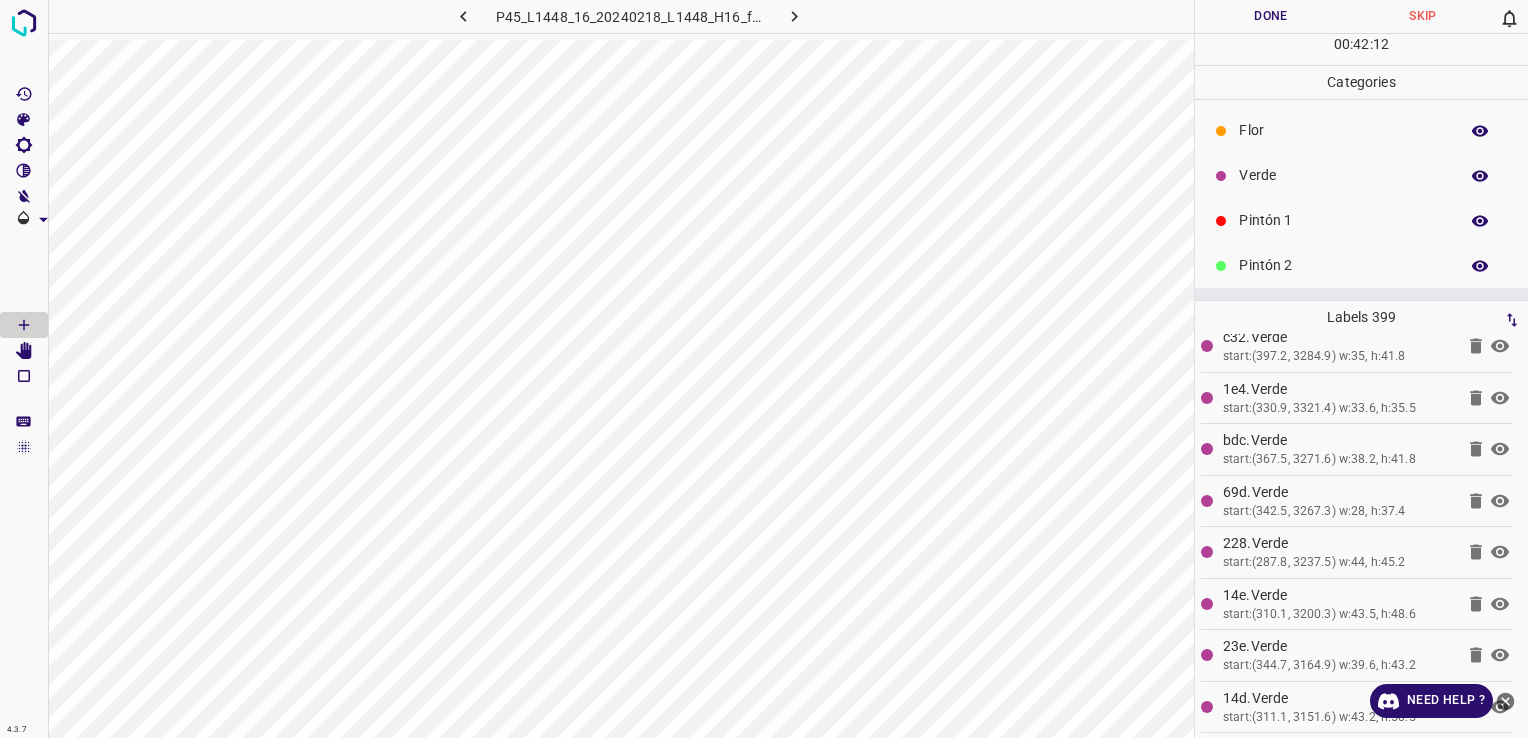 click on "Verde" at bounding box center [1343, 175] 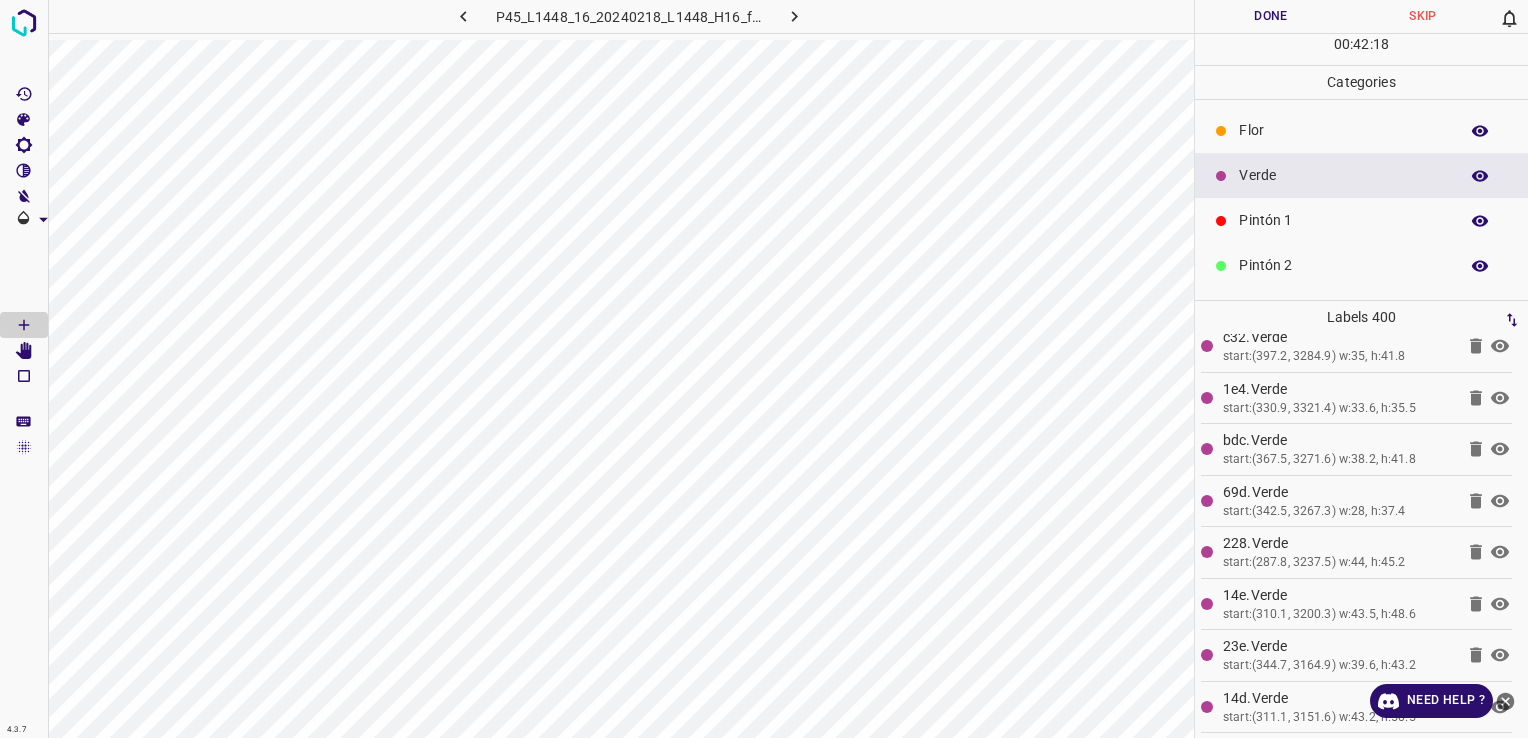scroll, scrollTop: 176, scrollLeft: 0, axis: vertical 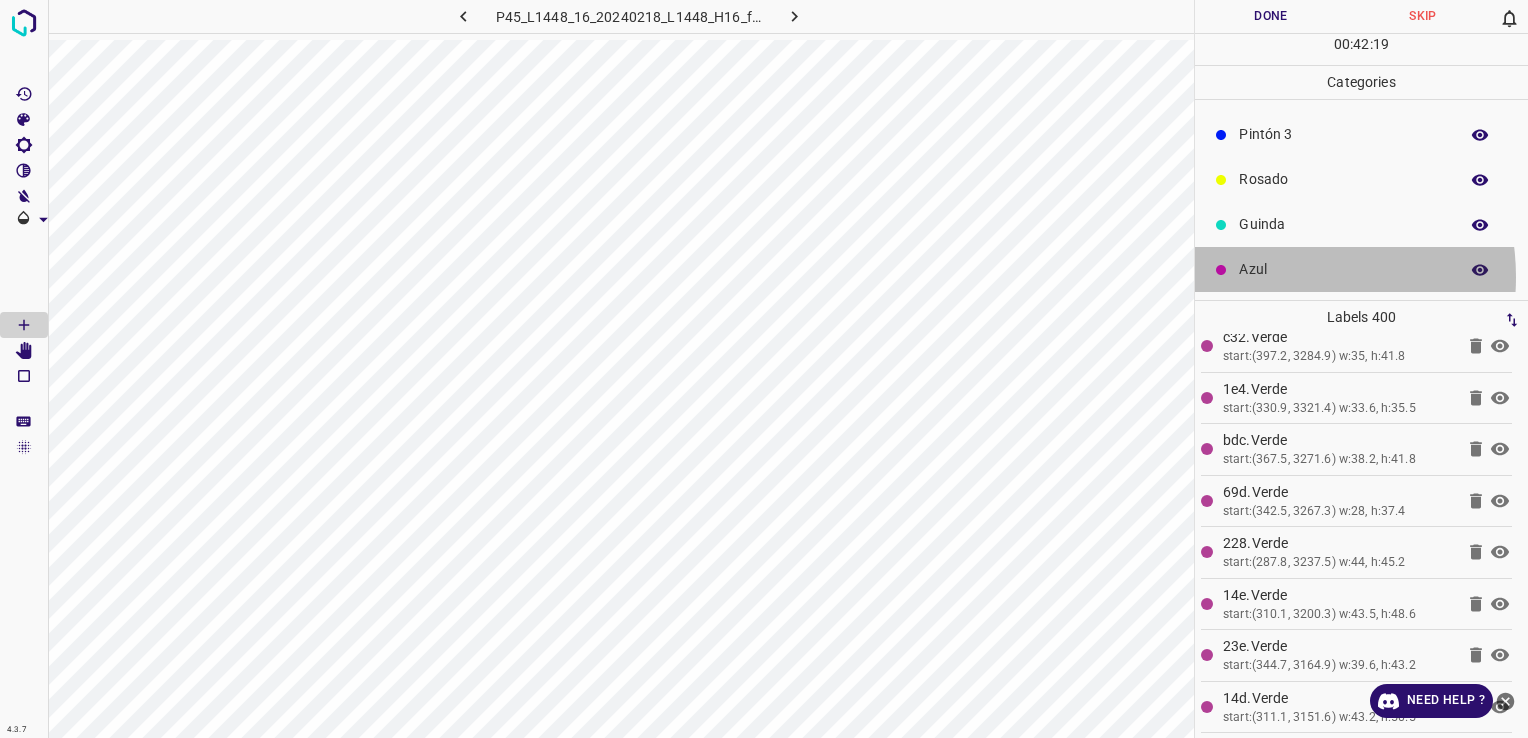 click on "Azul" at bounding box center [1343, 269] 